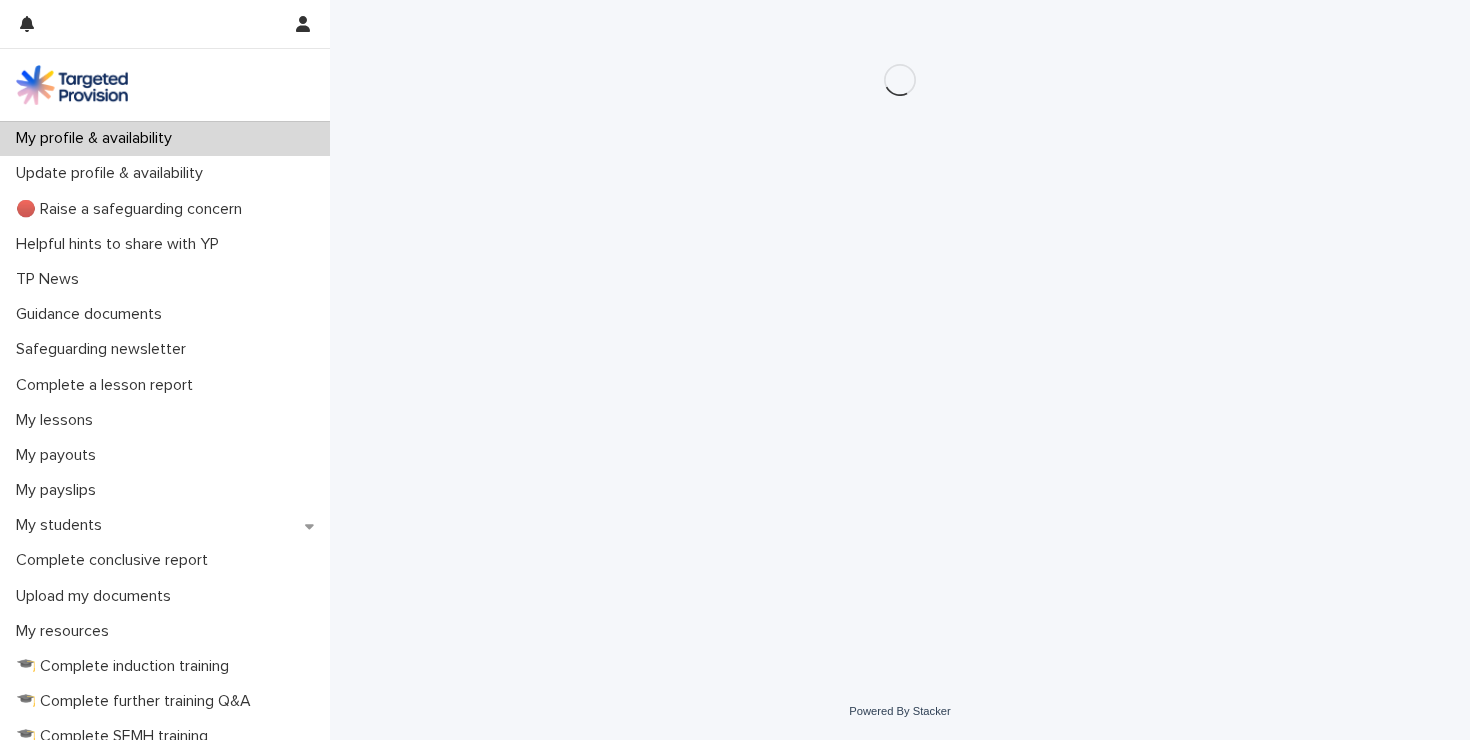 scroll, scrollTop: 0, scrollLeft: 0, axis: both 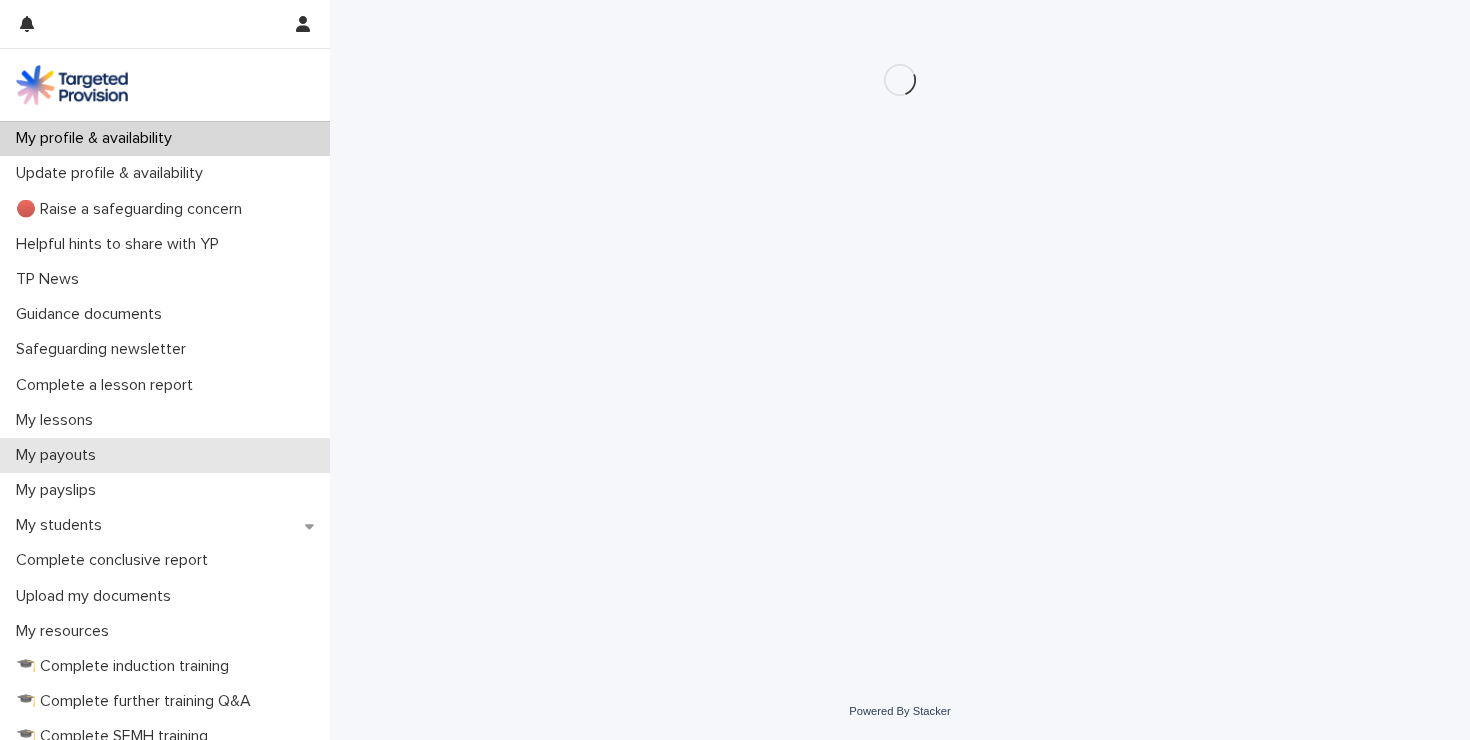 click on "My payouts" at bounding box center (165, 455) 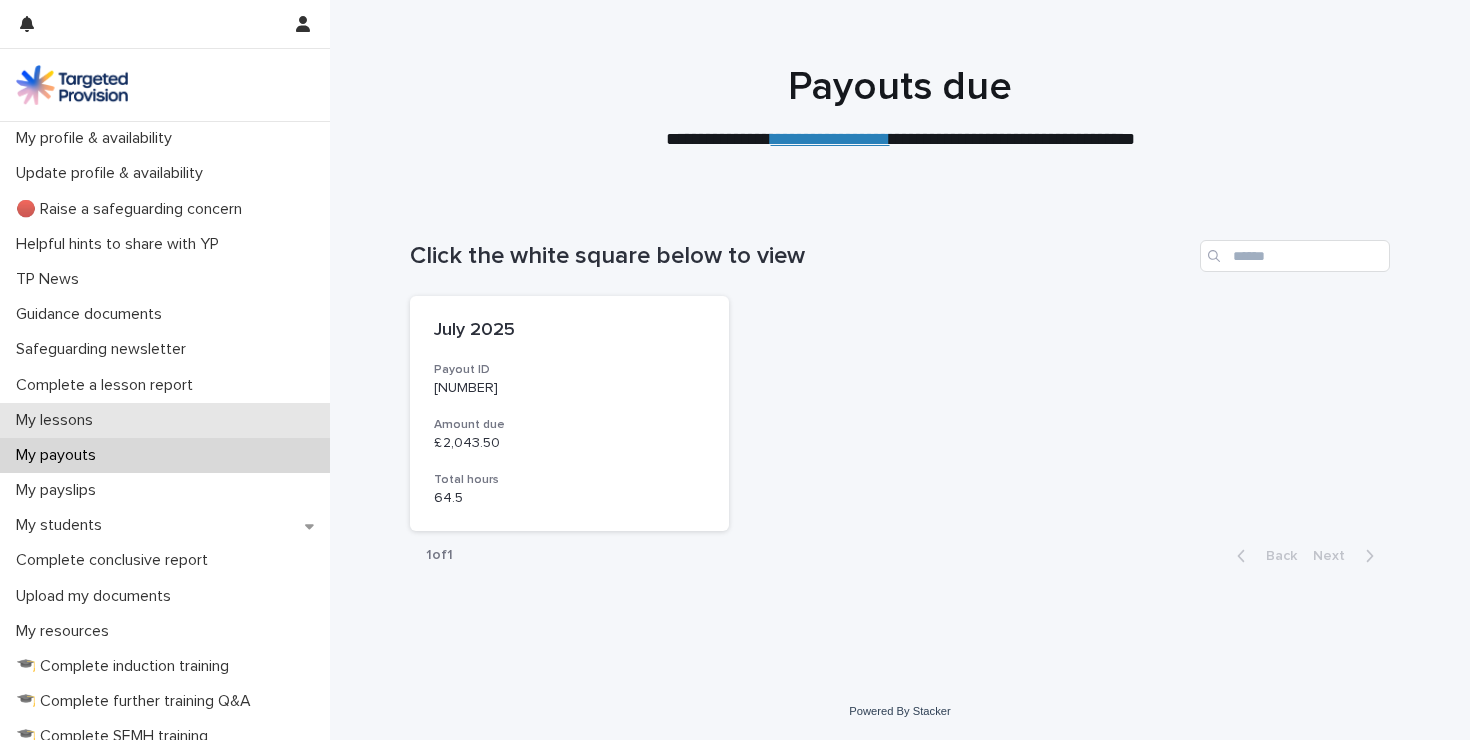 click on "My lessons" at bounding box center (165, 420) 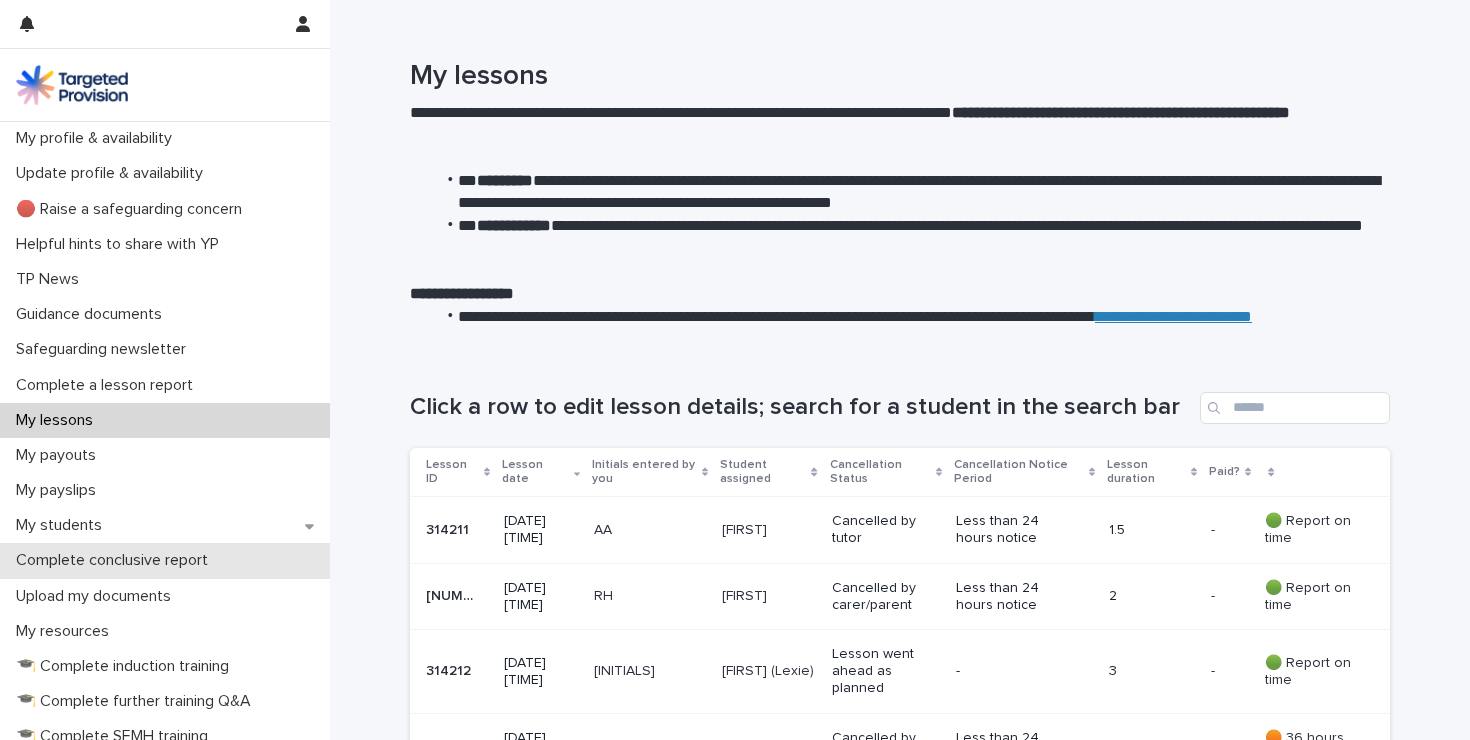 click on "Complete conclusive report" at bounding box center [116, 560] 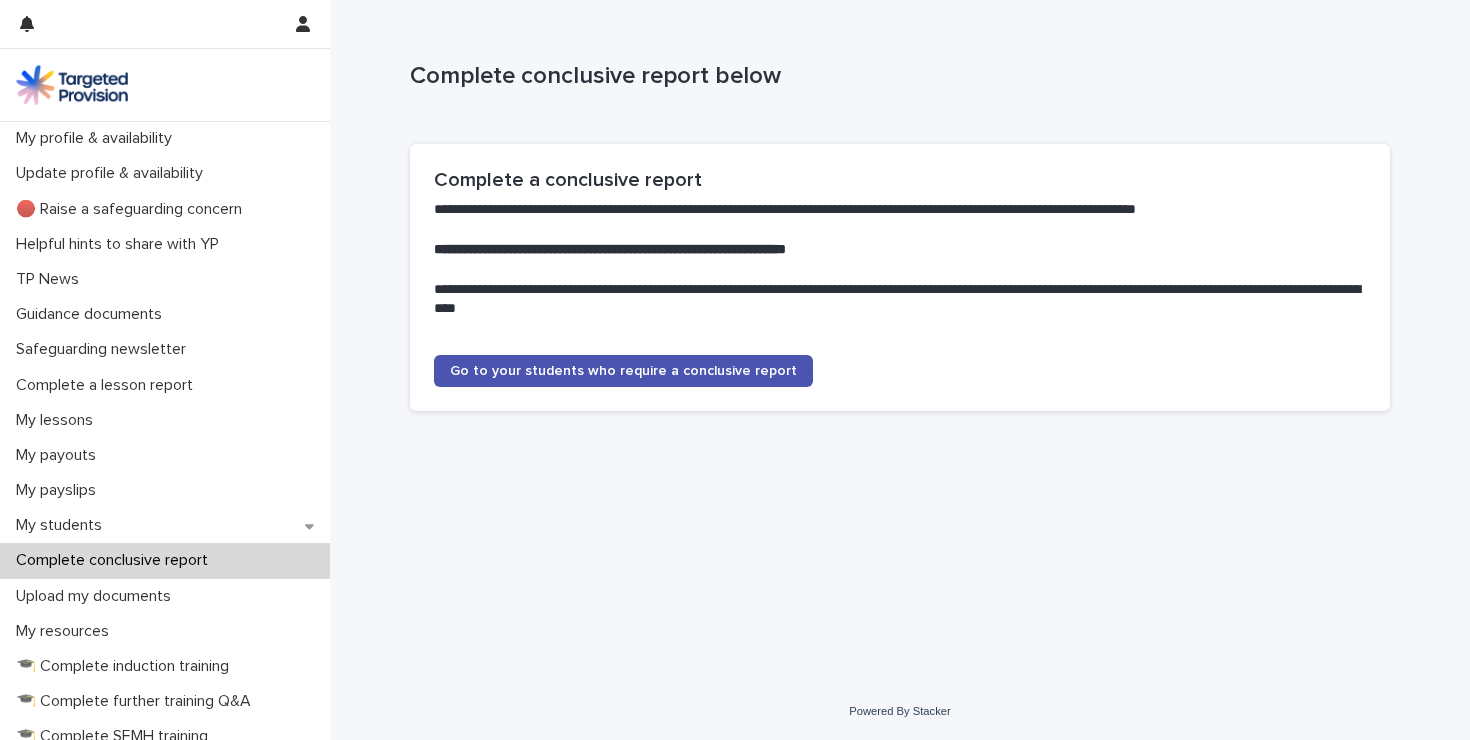 click on "**********" at bounding box center [900, 277] 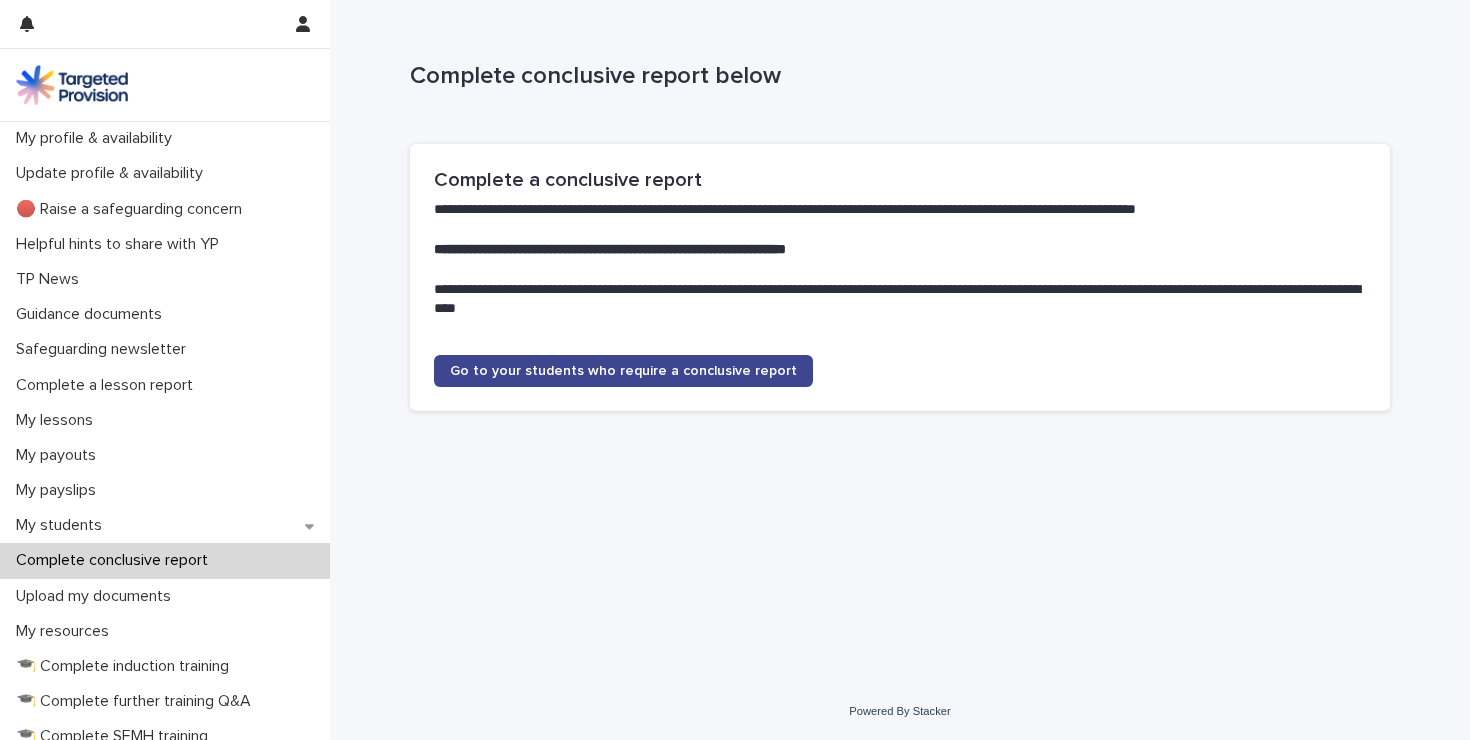 click on "Go to your students who require a conclusive report" at bounding box center [623, 371] 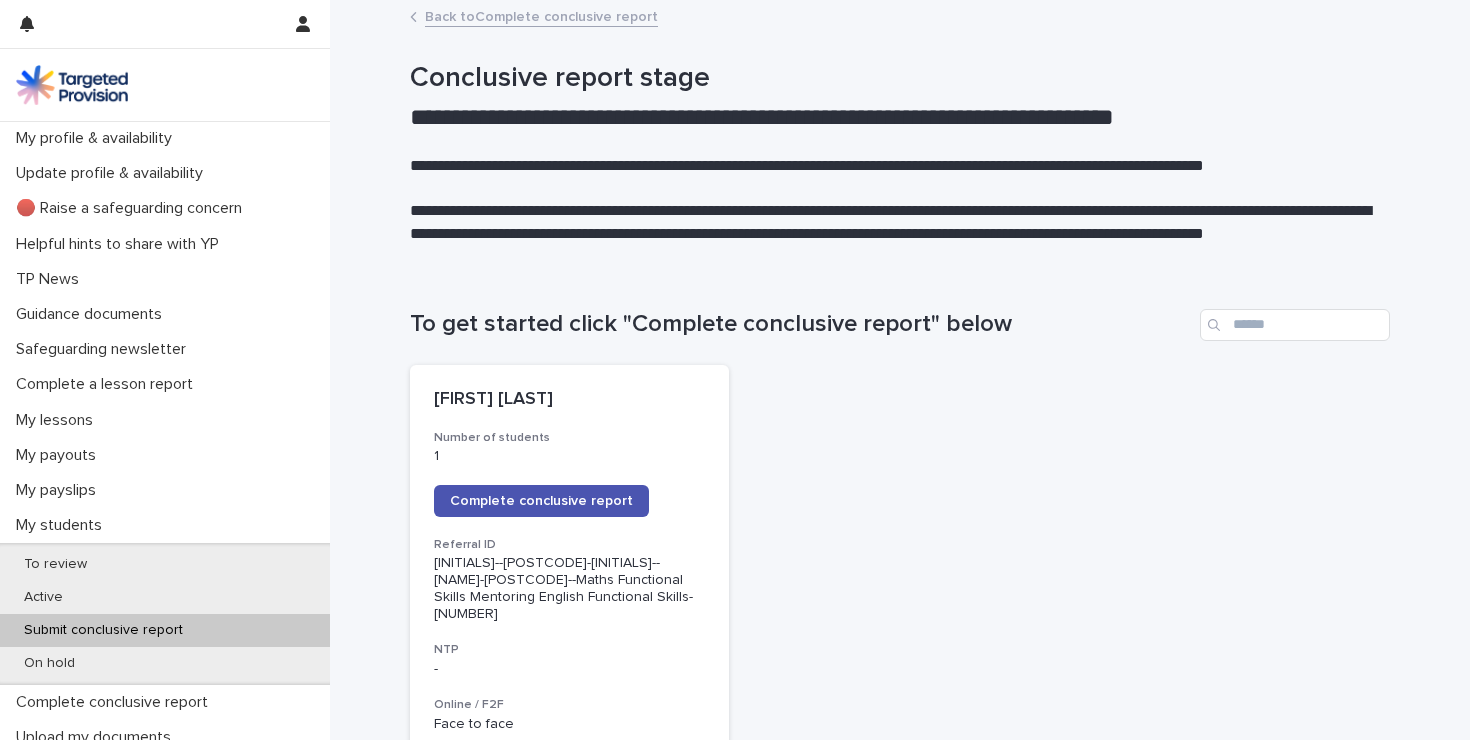 scroll, scrollTop: 324, scrollLeft: 0, axis: vertical 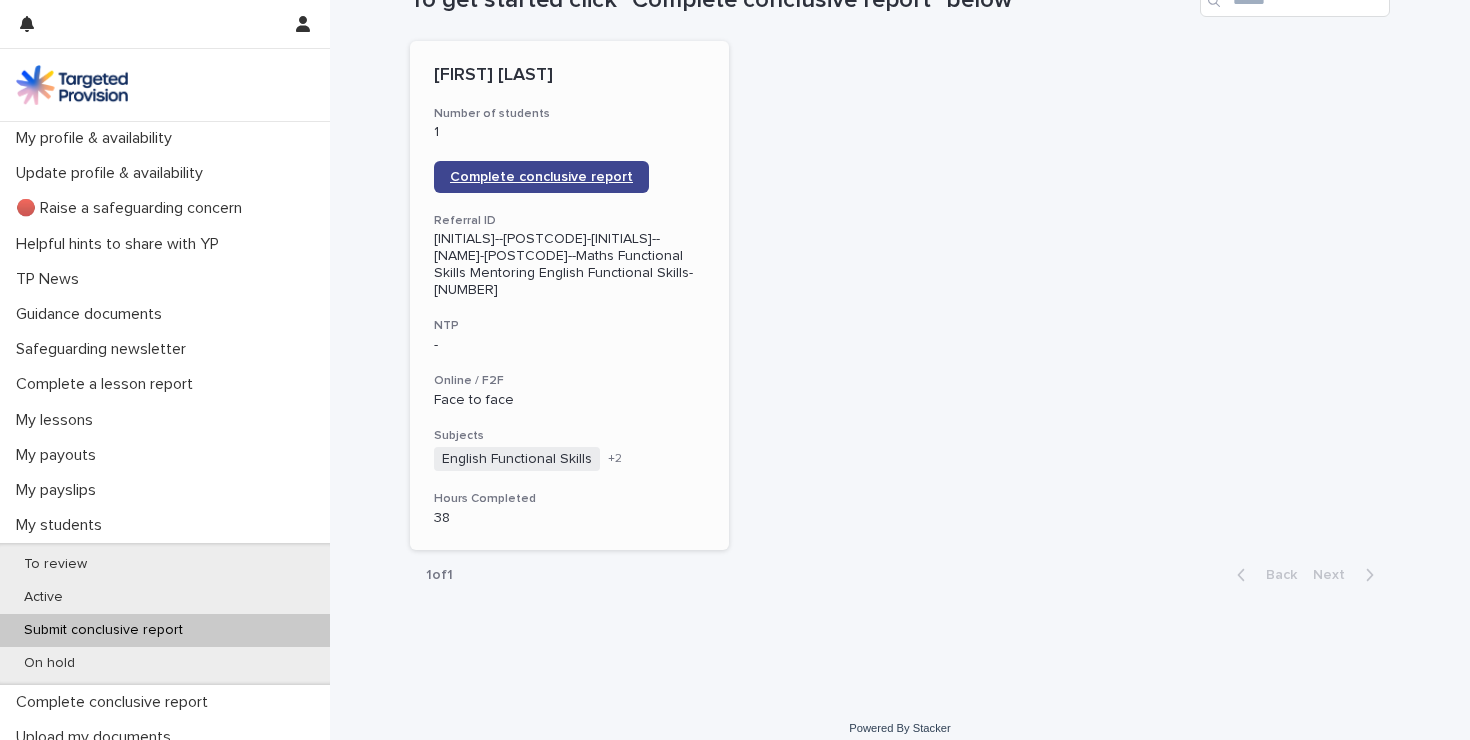 click on "Complete conclusive report" at bounding box center (541, 177) 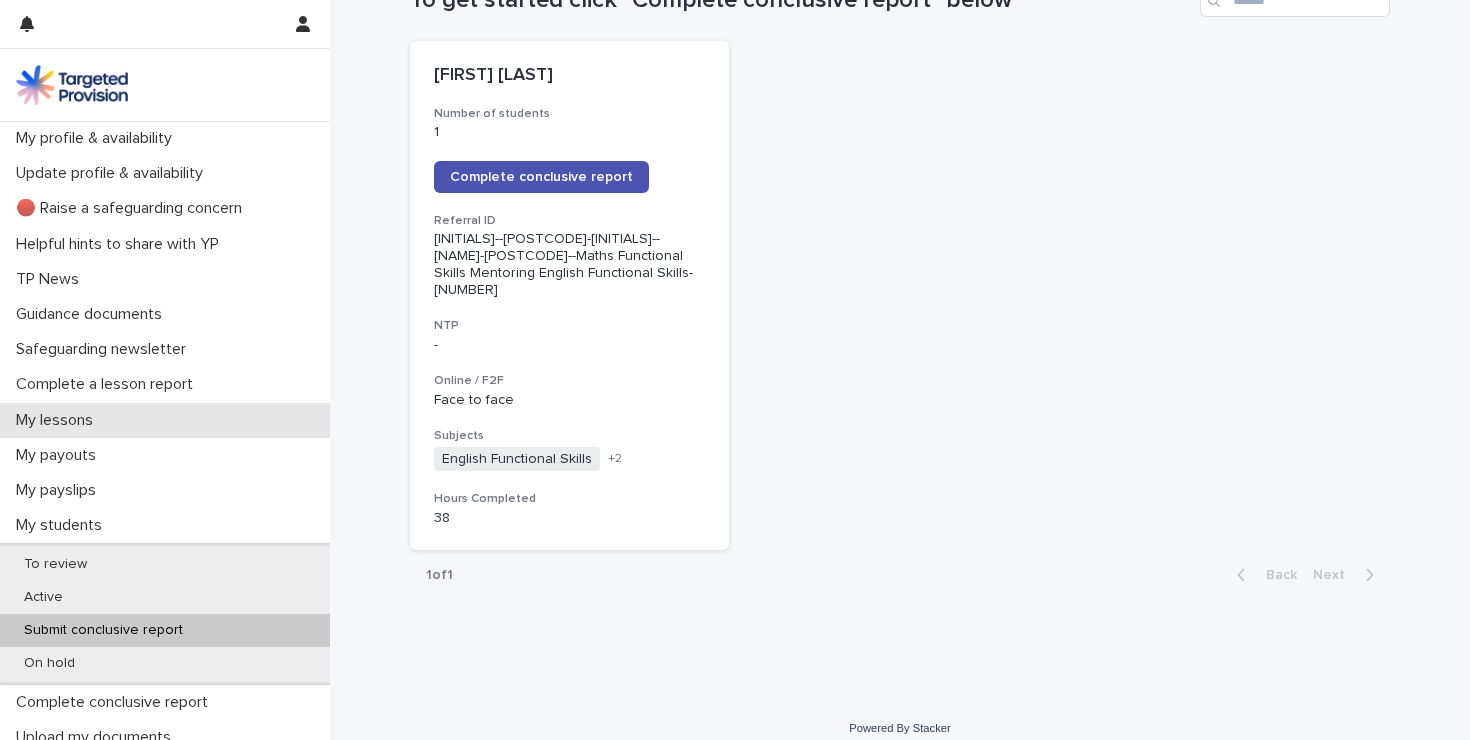 click on "My lessons" at bounding box center (165, 420) 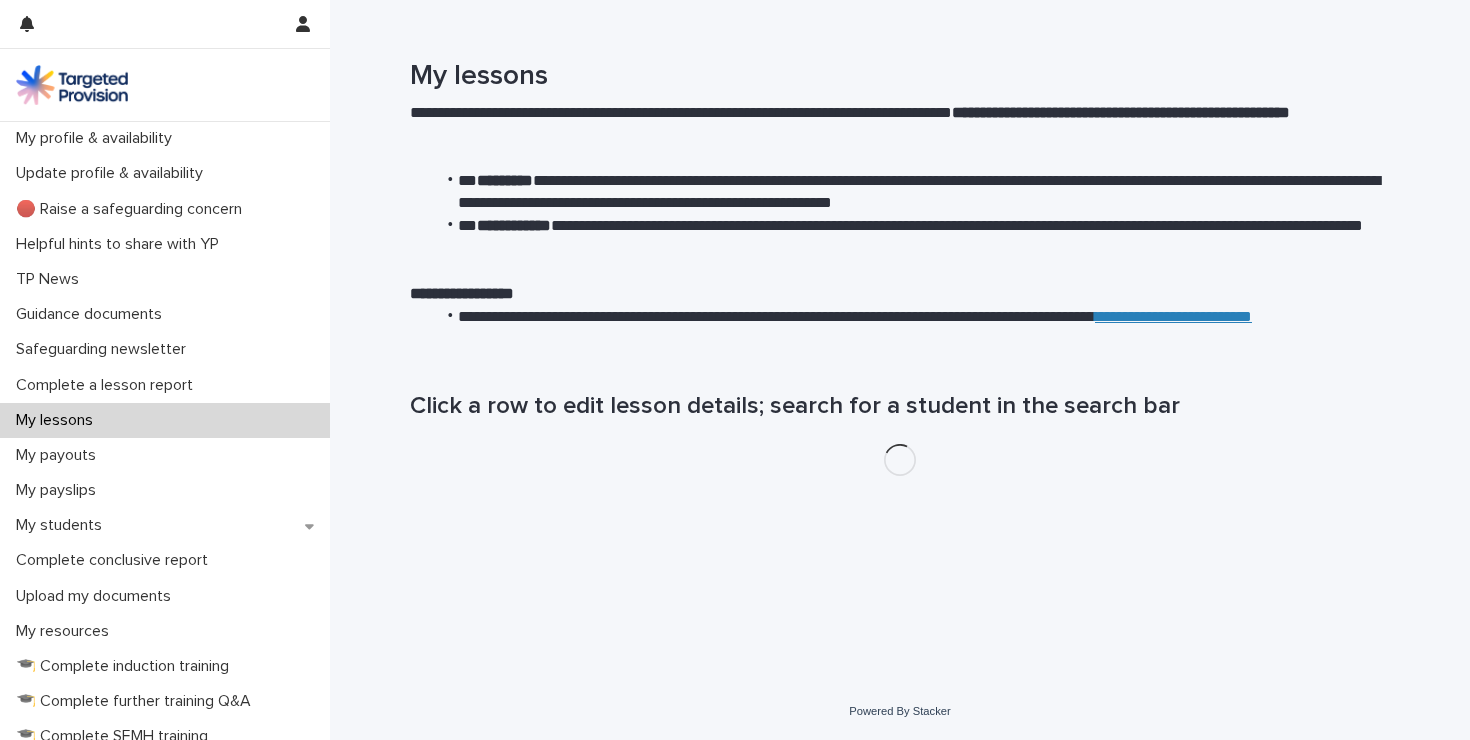 scroll, scrollTop: 0, scrollLeft: 0, axis: both 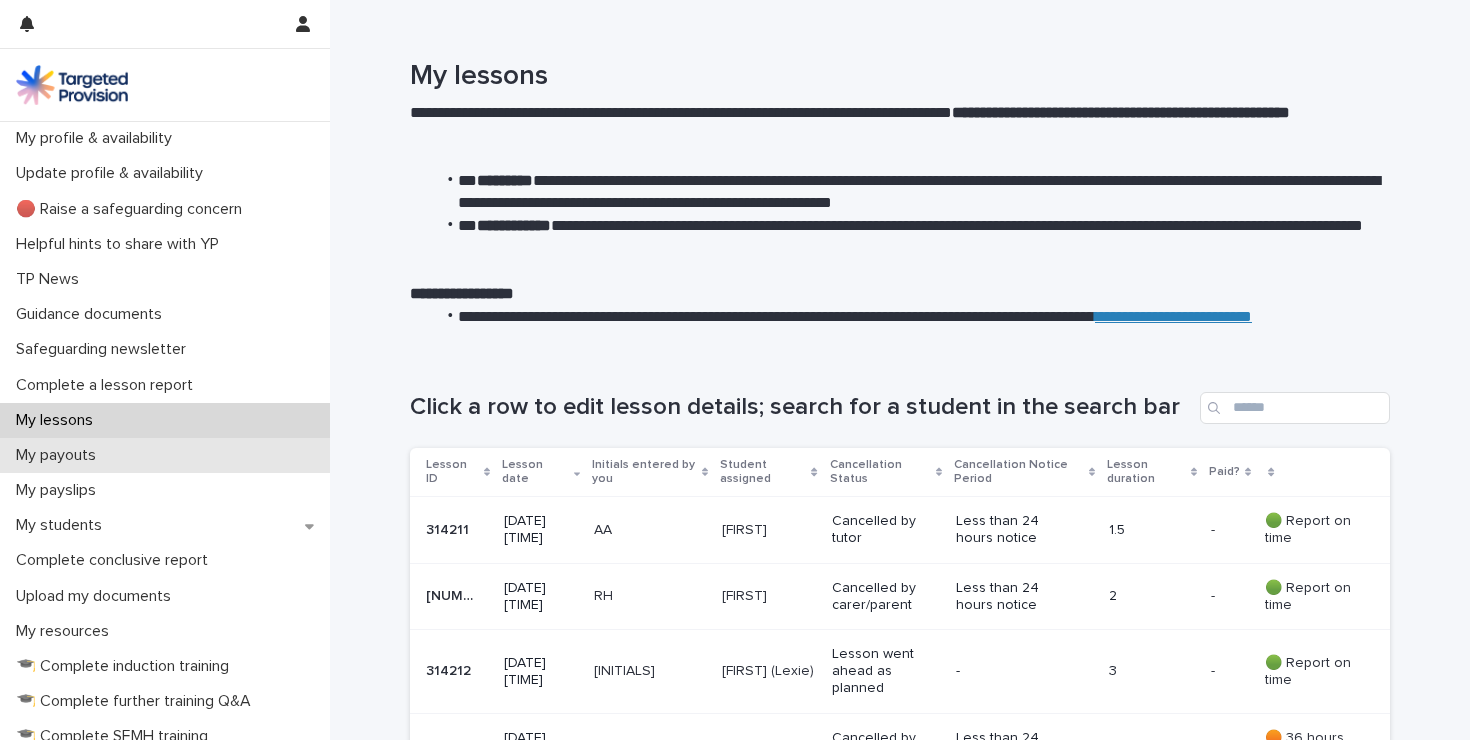 click on "My payouts" at bounding box center (165, 455) 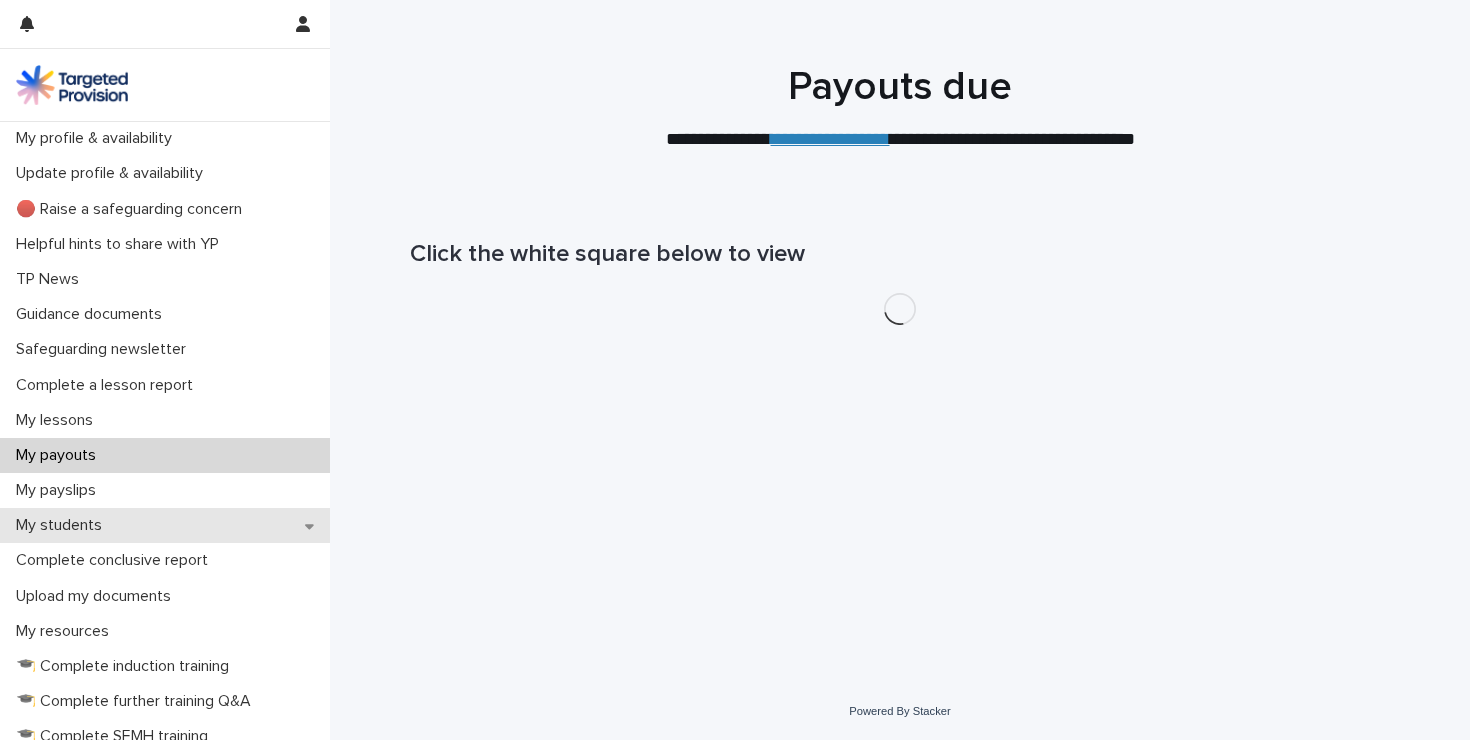 click on "My students" at bounding box center [165, 525] 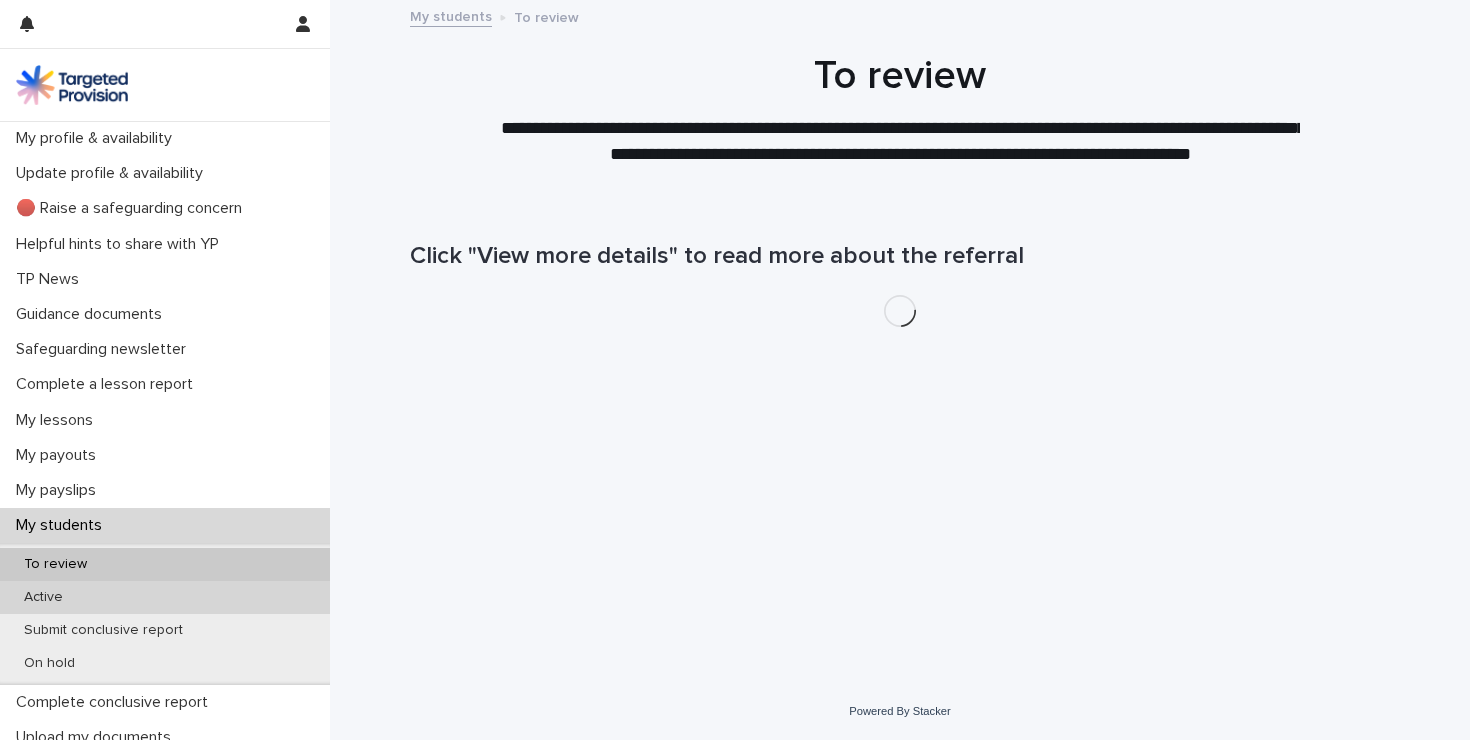click on "Active" at bounding box center [165, 597] 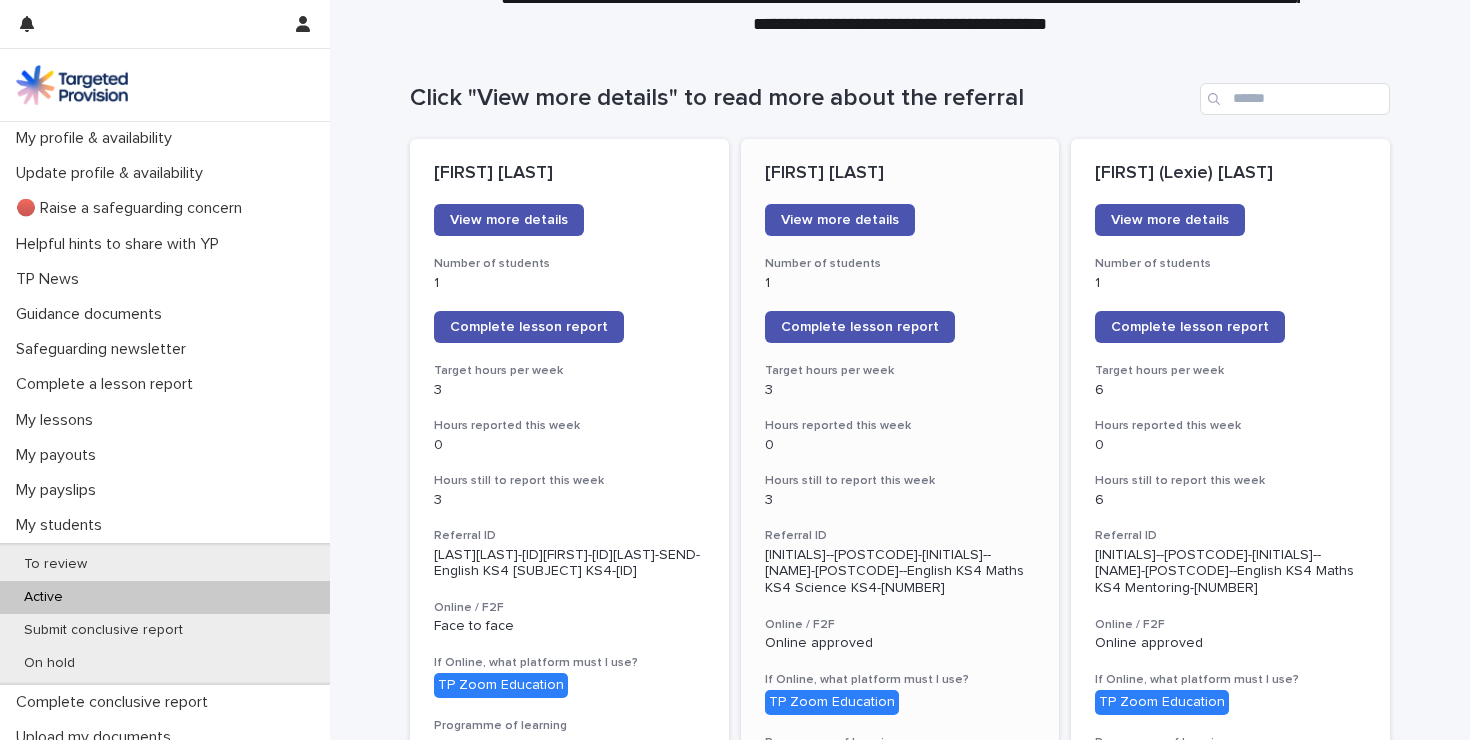 scroll, scrollTop: 149, scrollLeft: 0, axis: vertical 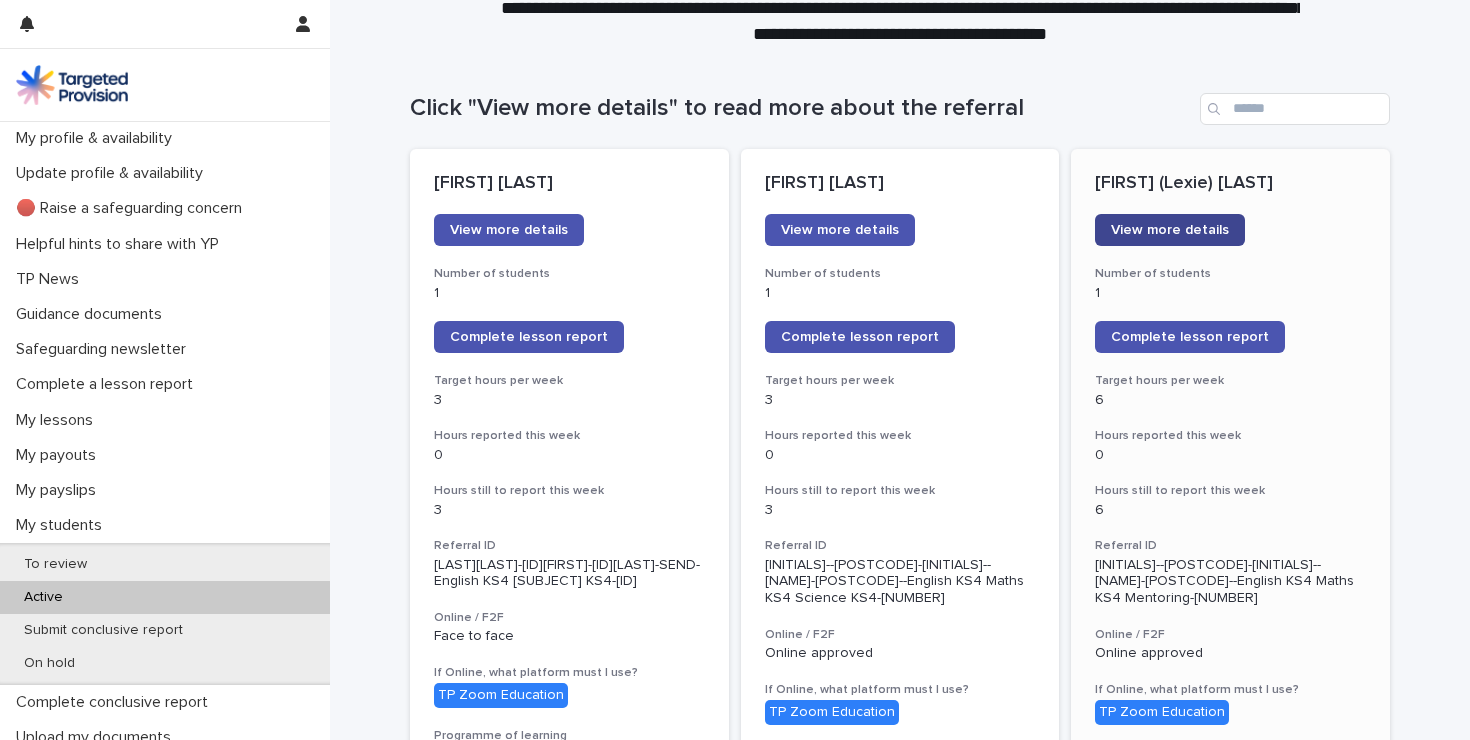 click on "View more details" at bounding box center [1170, 230] 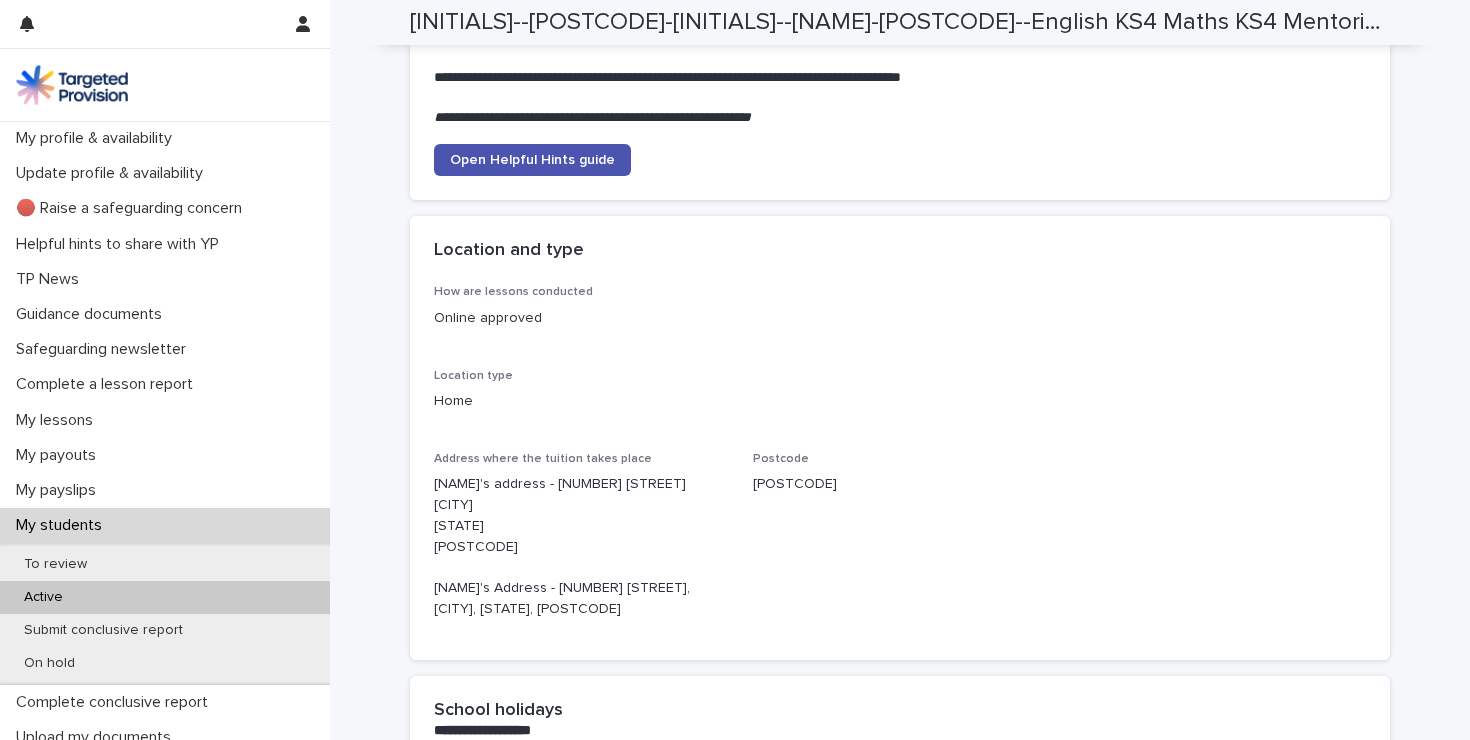 scroll, scrollTop: 2663, scrollLeft: 0, axis: vertical 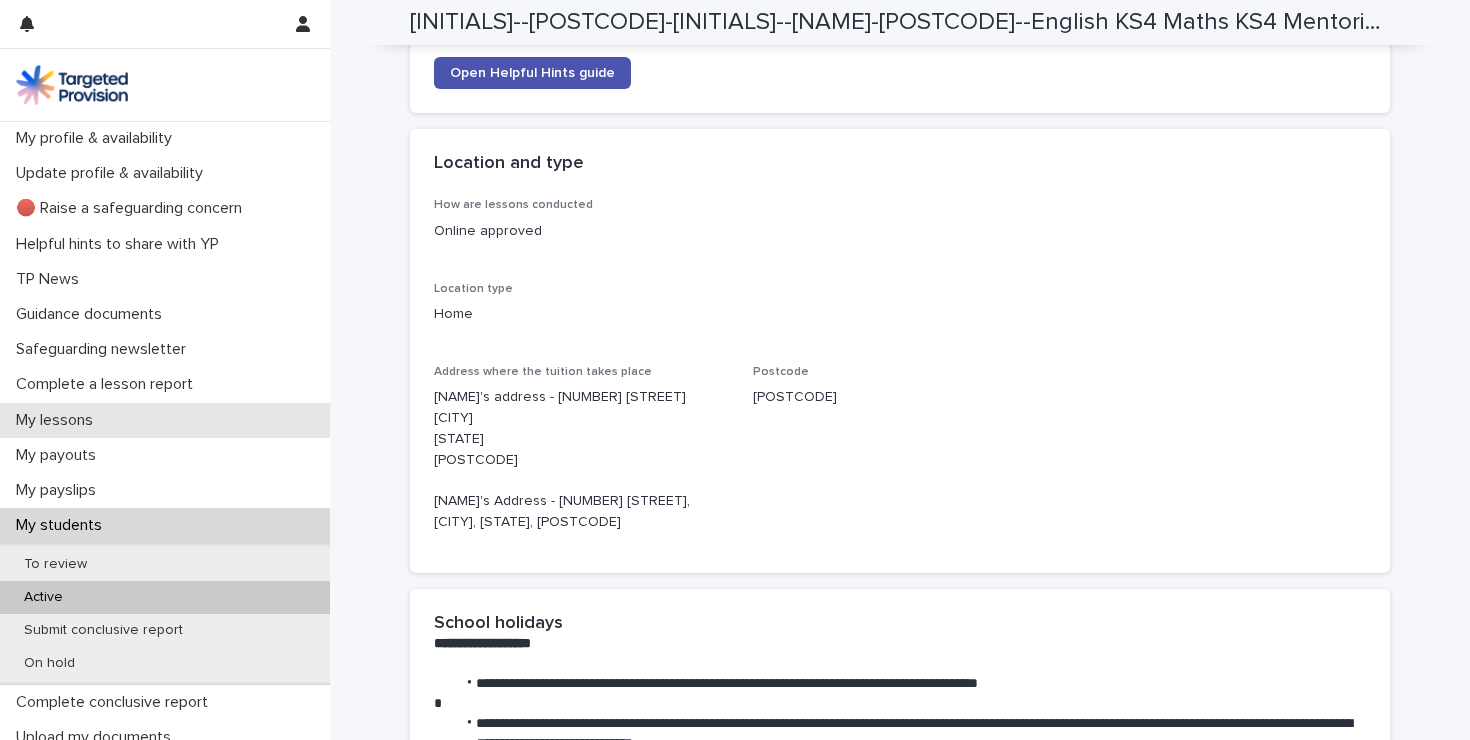 click on "My lessons" at bounding box center [165, 420] 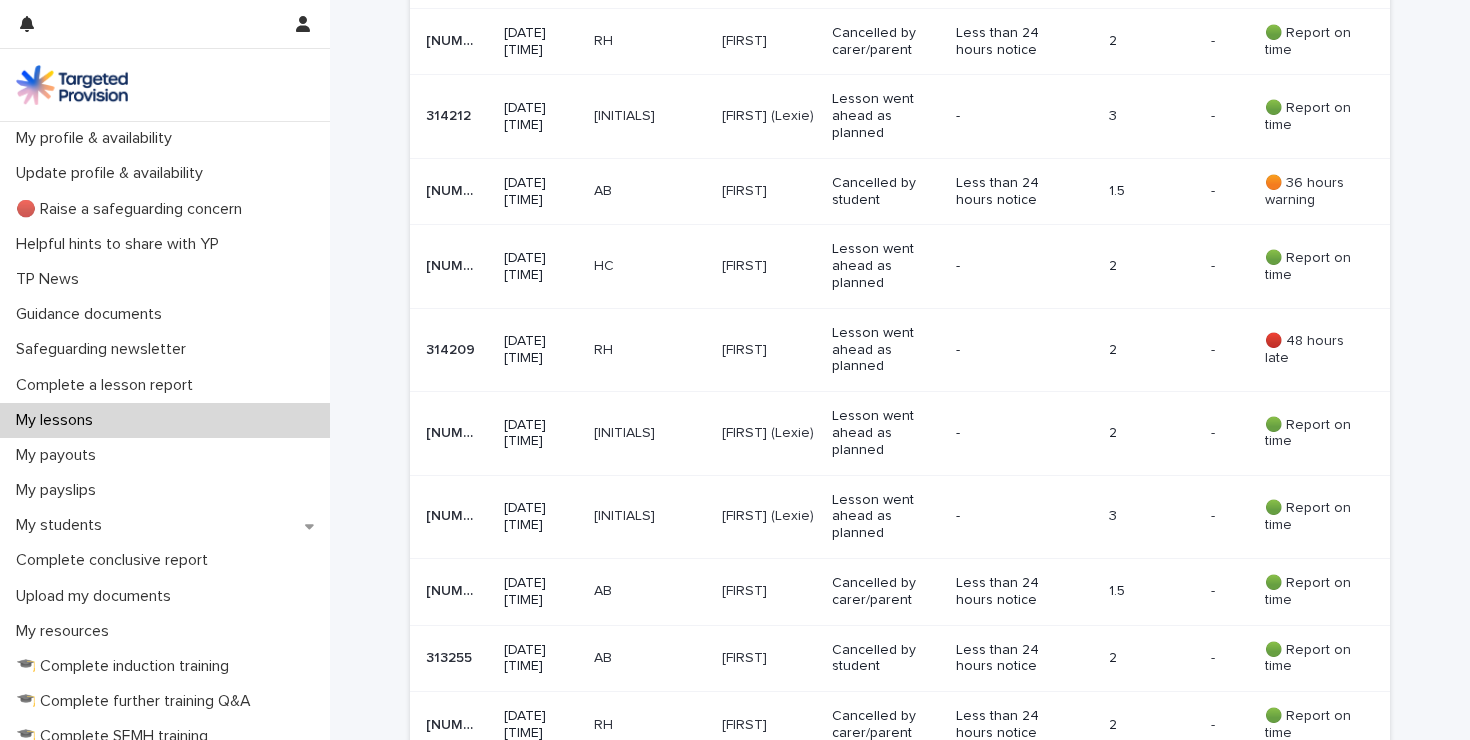 scroll, scrollTop: 554, scrollLeft: 0, axis: vertical 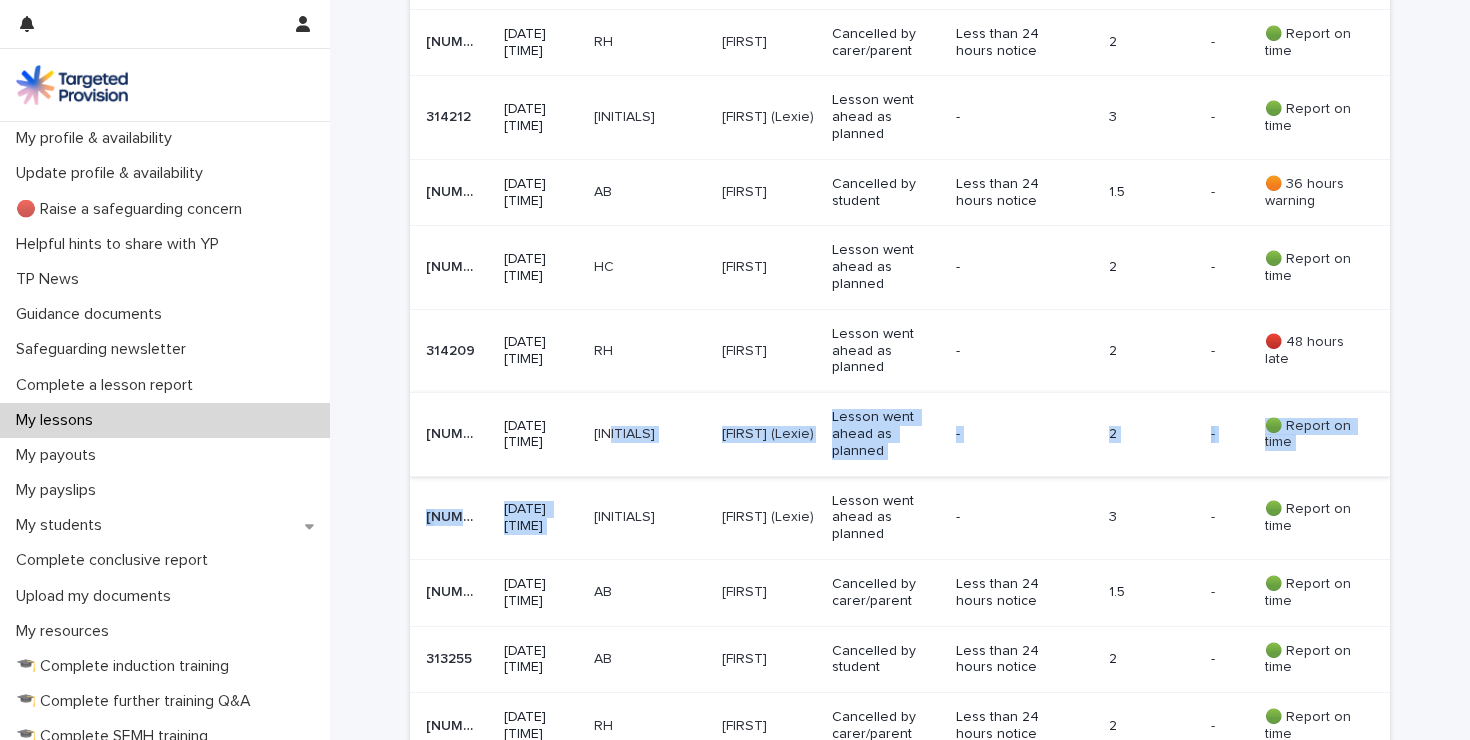 click on "[NUMBER] [NUMBER]  [DATE] [TIME] [INITIALS] [INITIALS] Cancelled by tutor Less than 24 hours notice 1.5 - -  🟢 Report on time [NUMBER] [NUMBER]  [DATE] [TIME] [INITIALS] [INITIALS] Cancelled by carer/parent Less than 24 hours notice 2 - -  🟢 Report on time [NUMBER] [NUMBER]  [DATE] [TIME] [INITIALS] [INITIALS] Lesson went ahead as planned - 3 - -  🟢 Report on time [NUMBER] [NUMBER]  [DATE] [TIME] [INITIALS] [INITIALS] Cancelled by student Less than 24 hours notice 1.5 - -  🟠 36 hours warning [NUMBER] [NUMBER]  [DATE] [TIME] [INITIALS] [INITIALS] Lesson went ahead as planned - 2 - -  🟢 Report on time [NUMBER] [NUMBER]  [DATE] [TIME] [INITIALS] [INITIALS] Lesson went ahead as planned - 2 - -  🔴 48 hours late [NUMBER] [NUMBER]  [DATE] [TIME] [INITIALS] [INITIALS] Lesson went ahead as planned - 2 - -  🟢 Report on time [NUMBER] [NUMBER]  [DATE] [TIME] [INITIALS] [INITIALS] Lesson went ahead as planned - 3 - -  🟢 Report on time [NUMBER] [NUMBER]  [DATE] [TIME] [INITIALS] [INITIALS] Cancelled by carer/parent Less than 24 hours notice" at bounding box center [900, 1118] 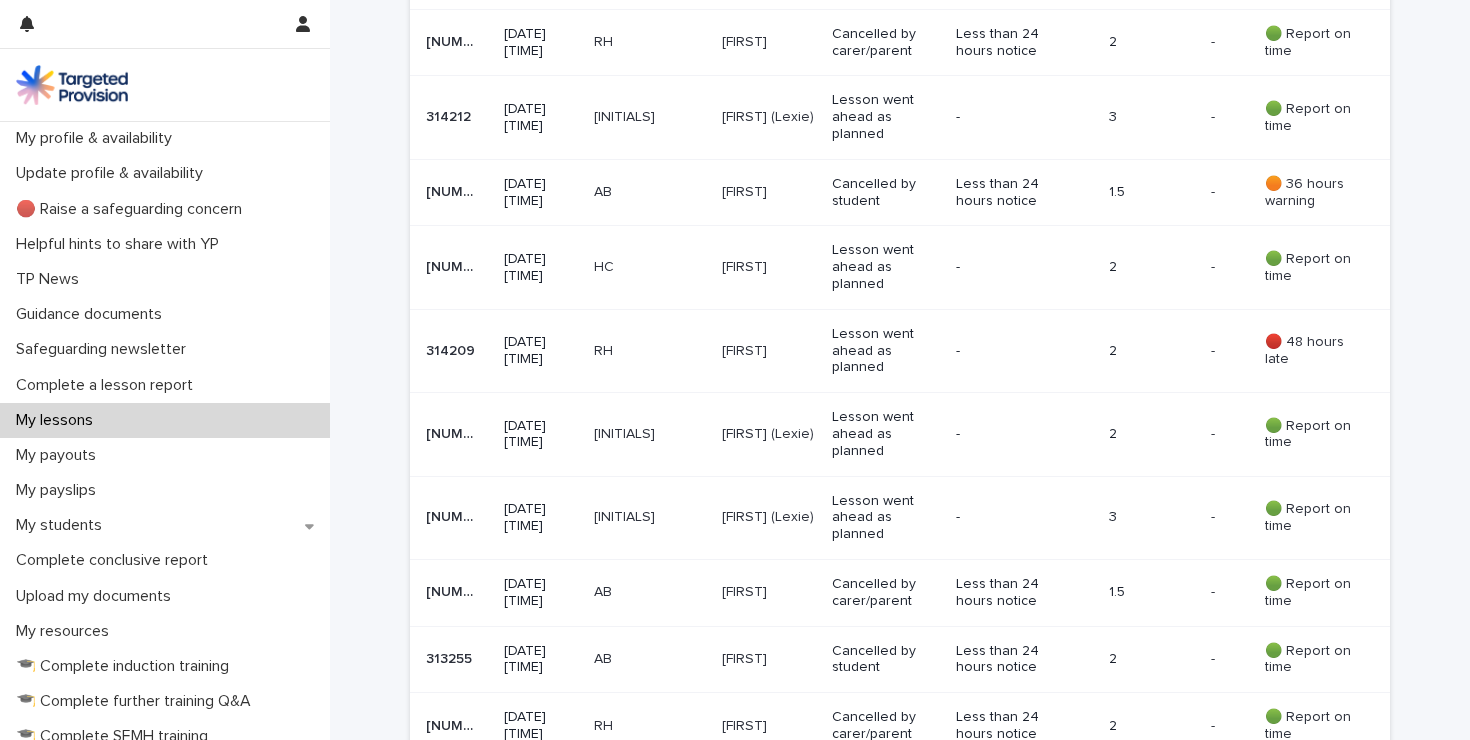 click on "[INITIALS]" at bounding box center [650, 434] 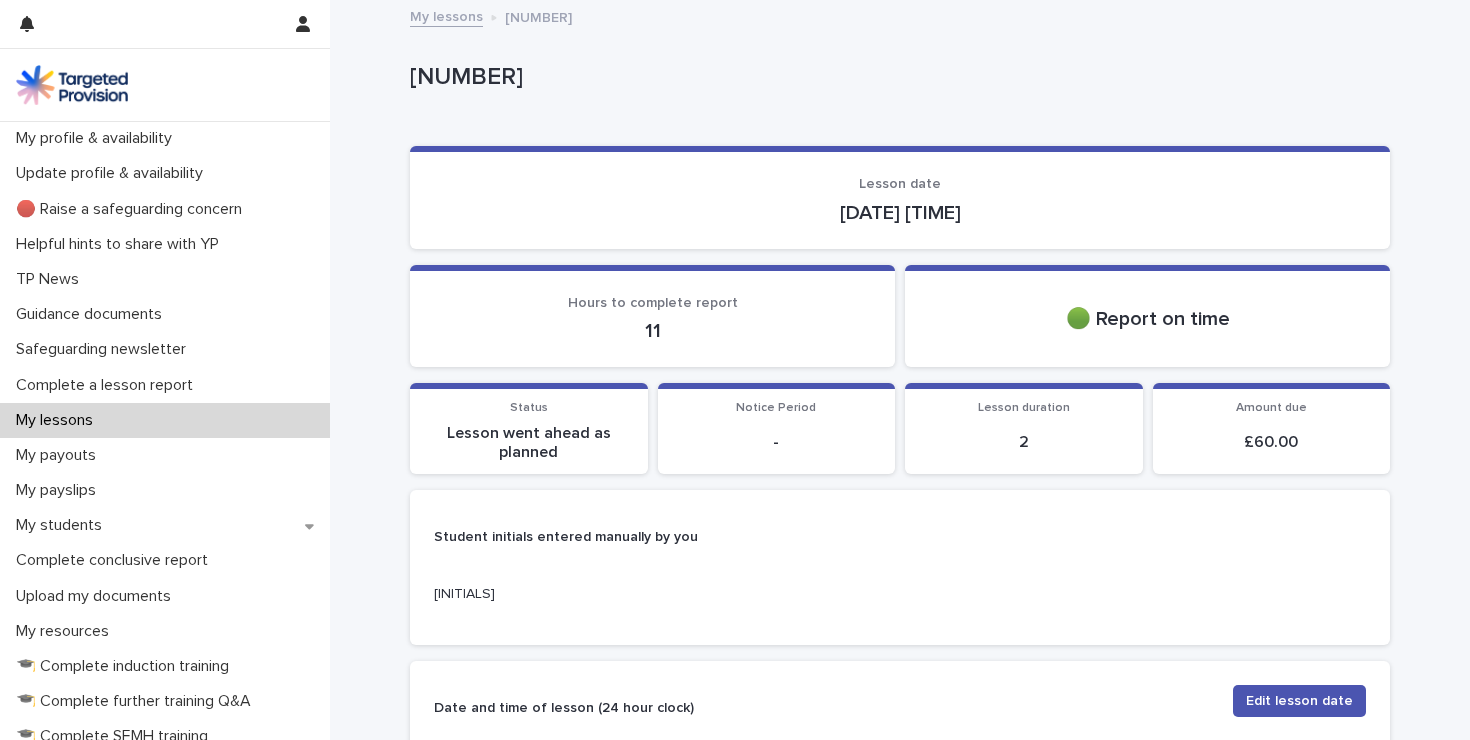 scroll, scrollTop: 1100, scrollLeft: 0, axis: vertical 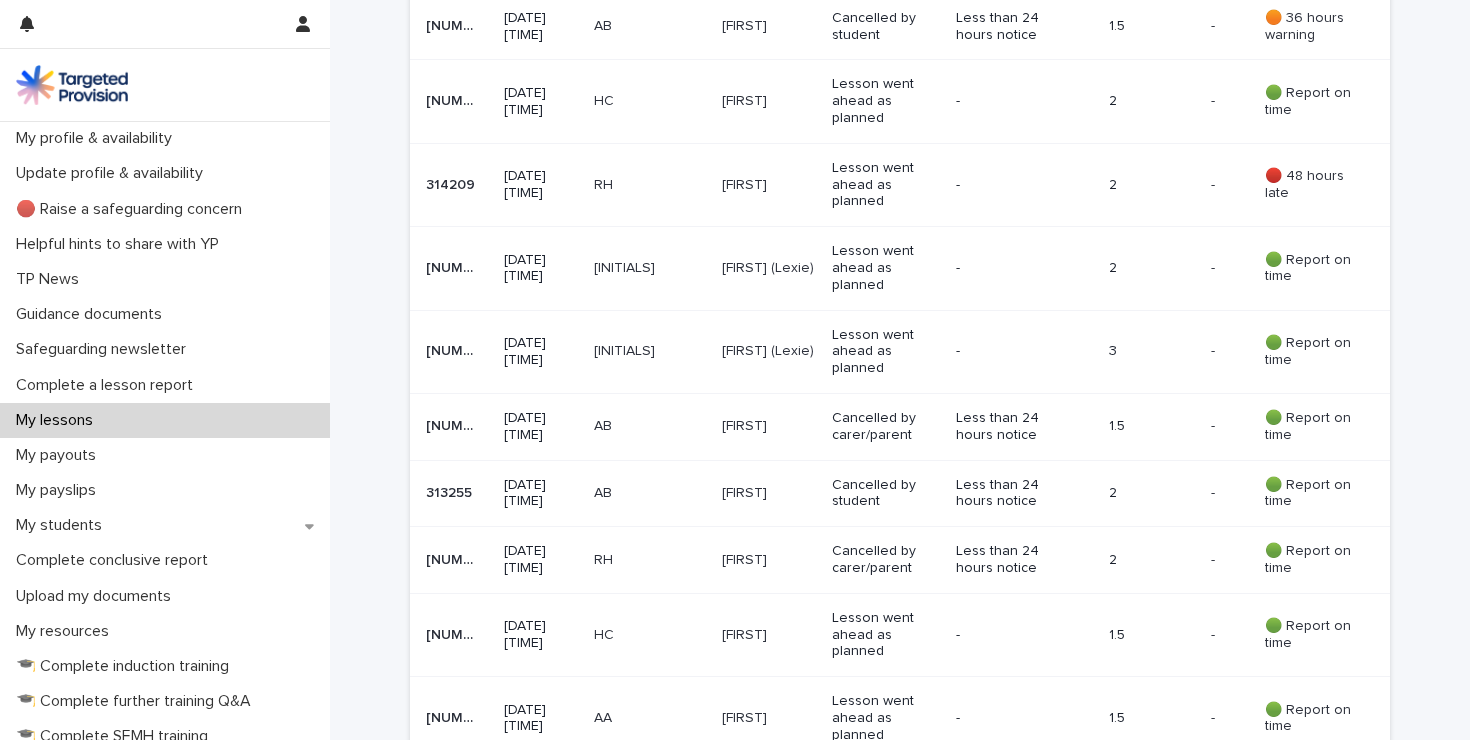 click on "[FIRST] (Lexie)" at bounding box center [768, 351] 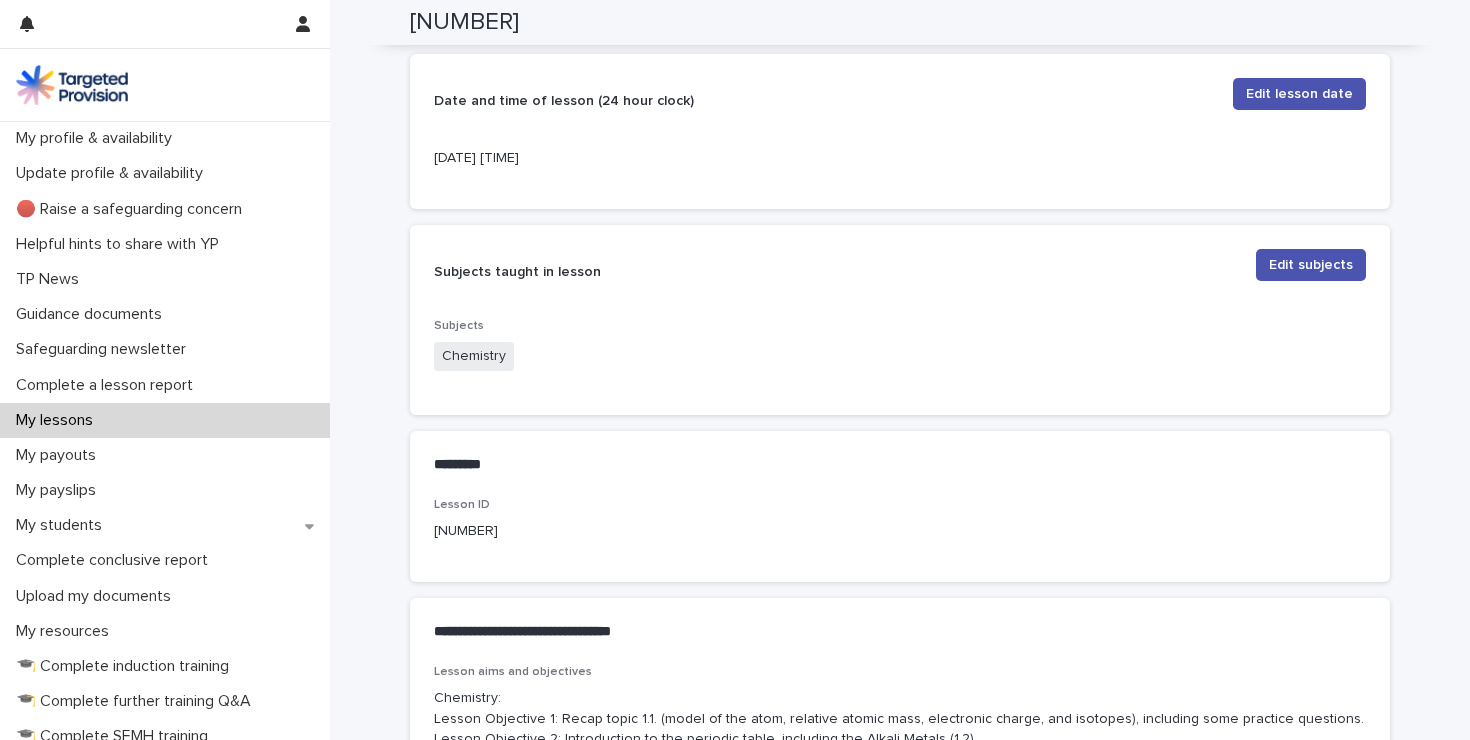 scroll, scrollTop: 672, scrollLeft: 0, axis: vertical 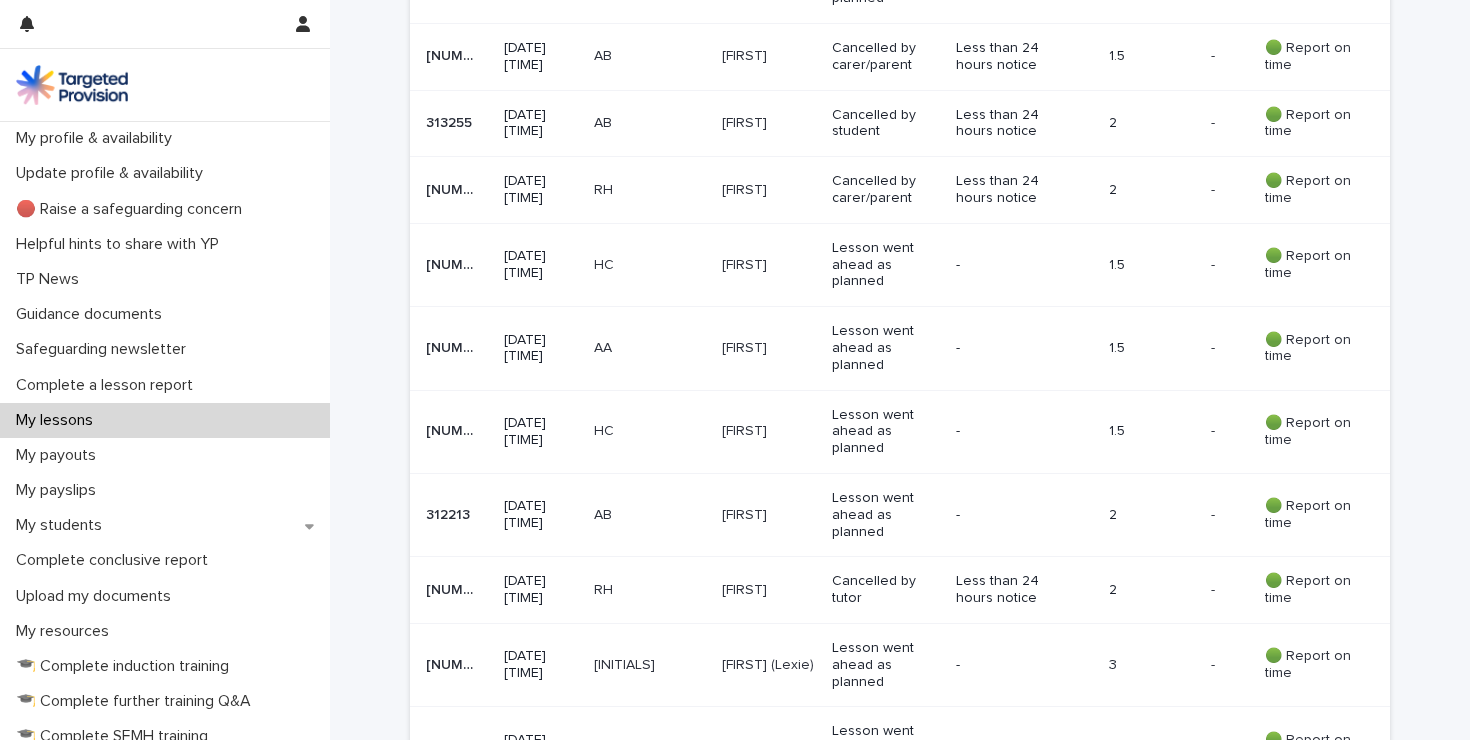 click on "[FIRST] (Lexie)" at bounding box center (768, 665) 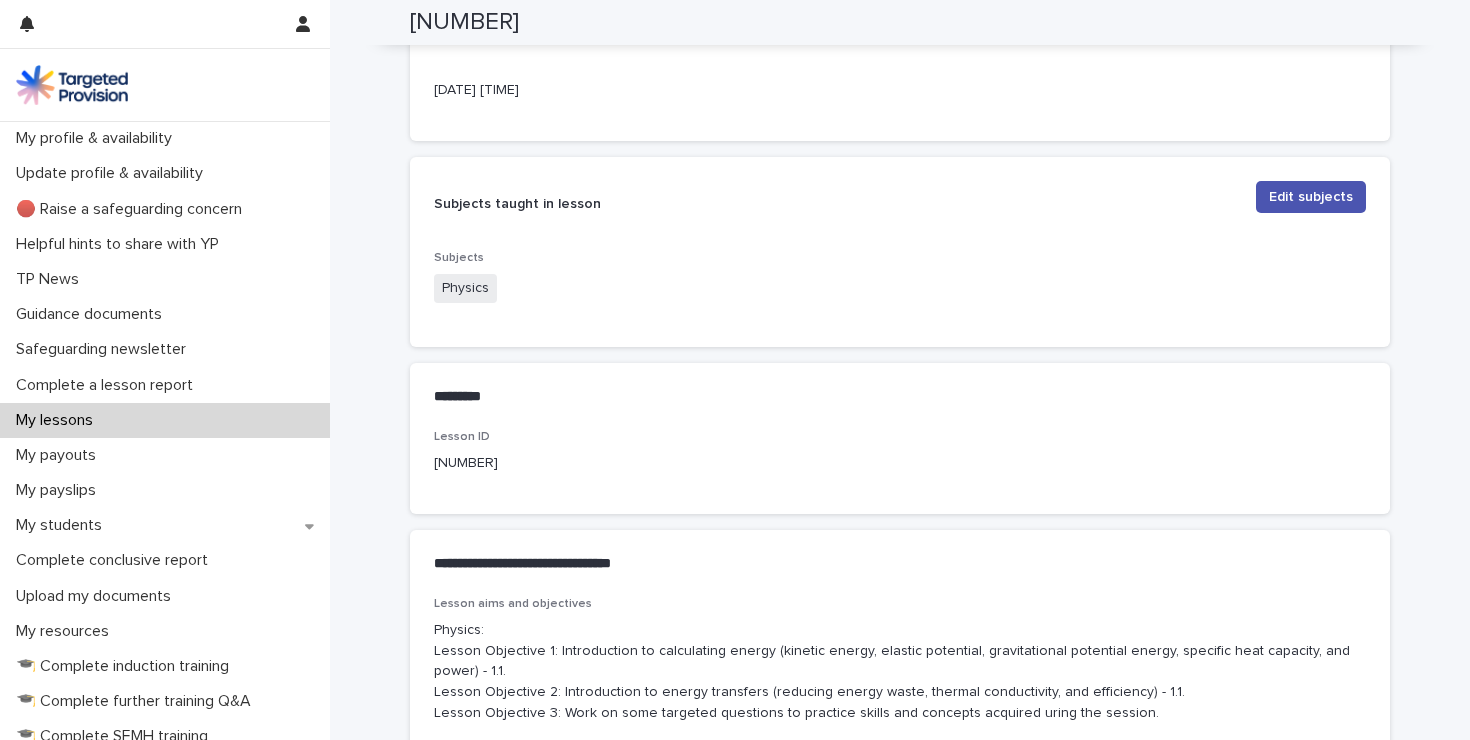 scroll, scrollTop: 817, scrollLeft: 0, axis: vertical 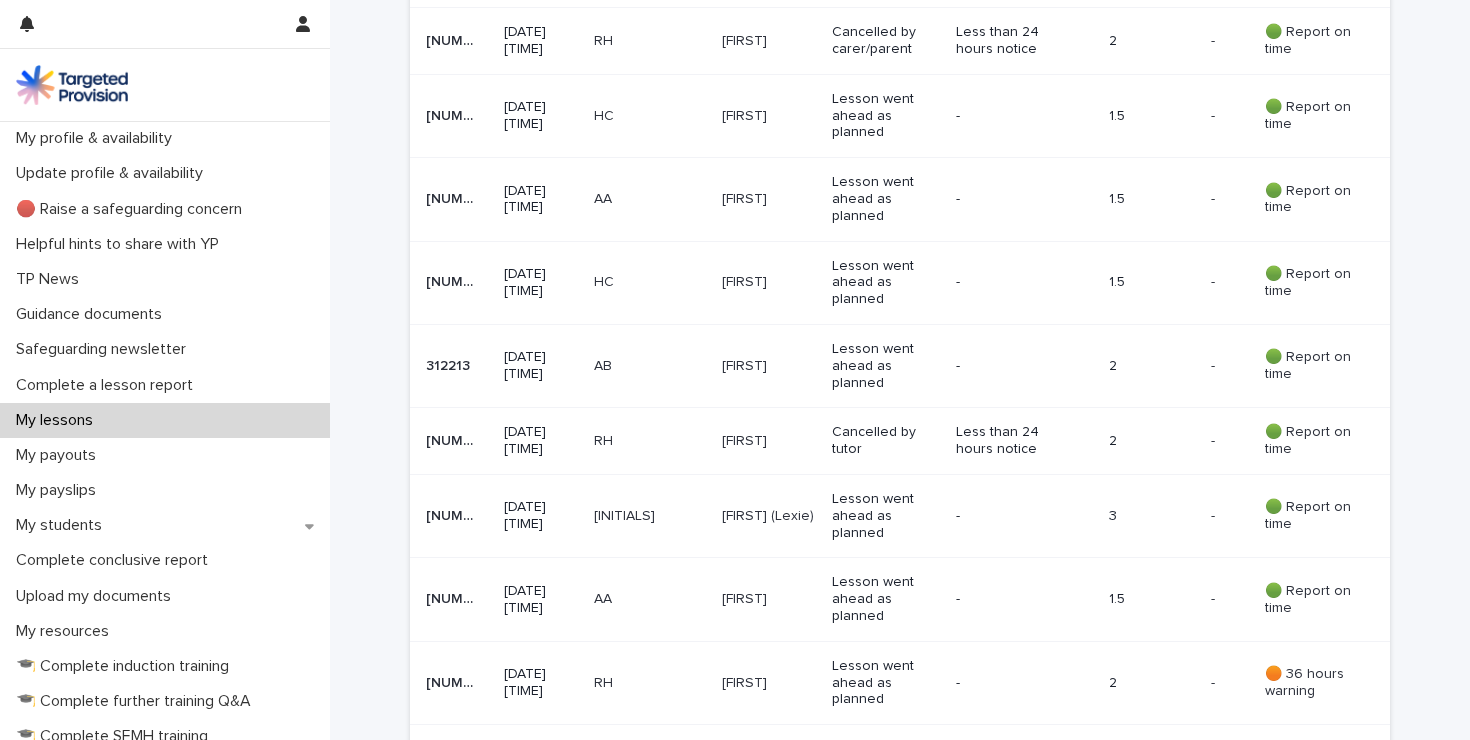 click on "[FIRST] (Lexie)" at bounding box center [768, 516] 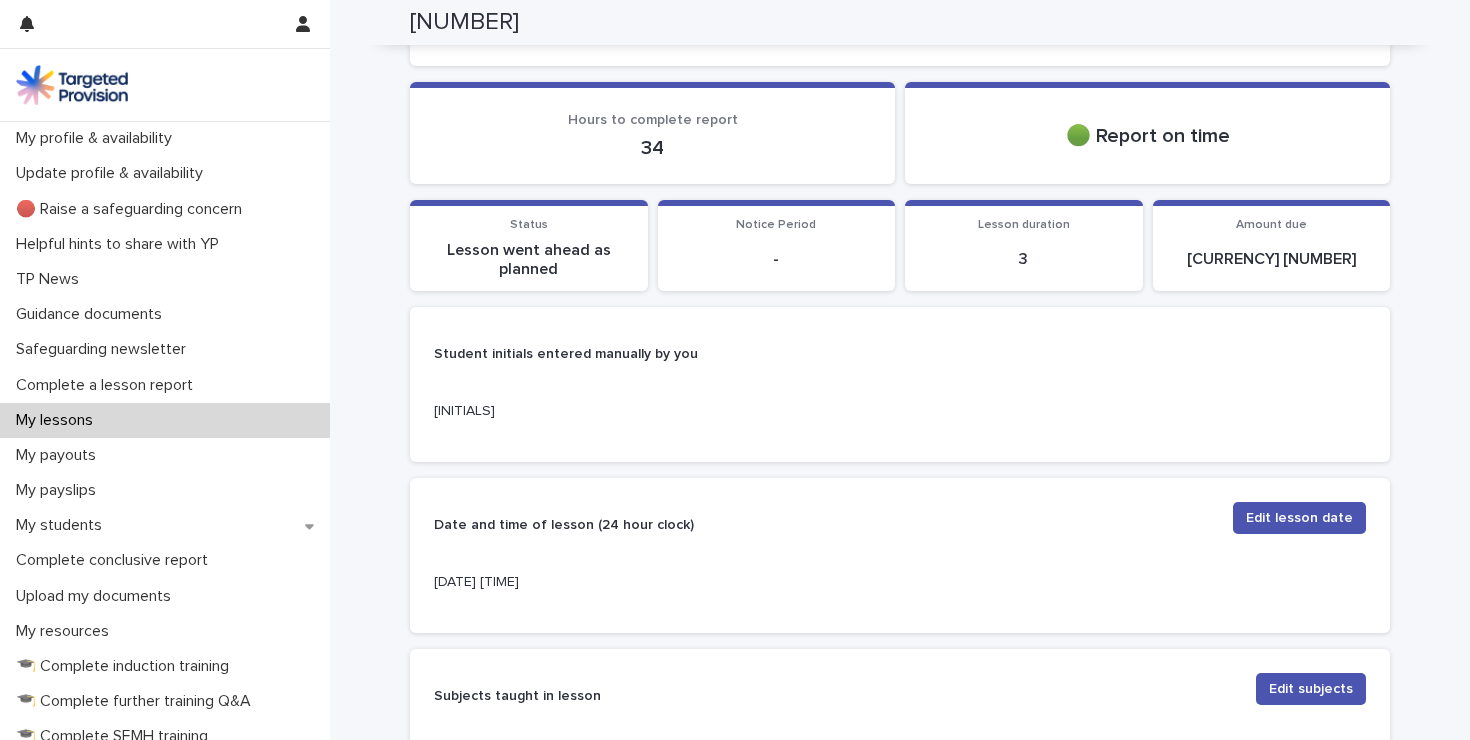 scroll, scrollTop: 112, scrollLeft: 0, axis: vertical 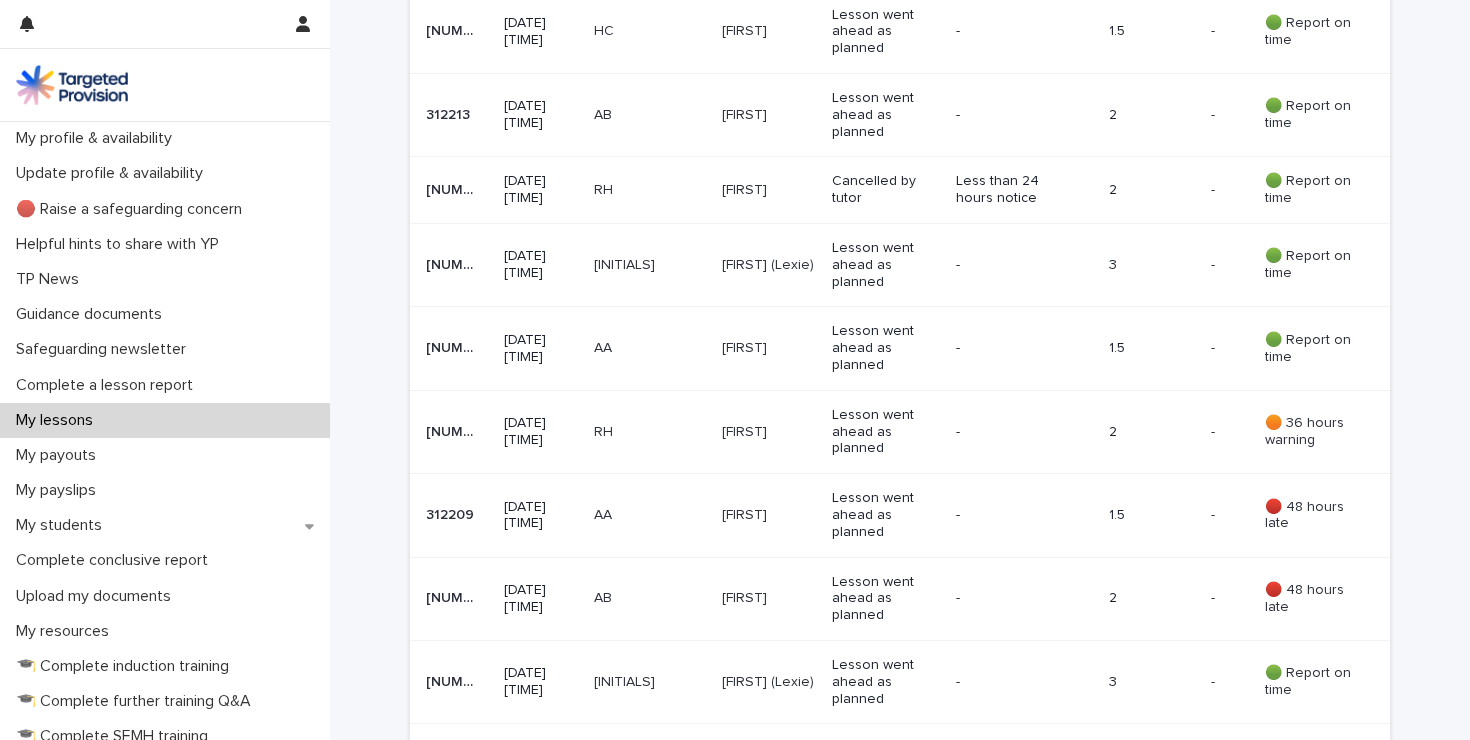click on "Lesson went ahead as planned" at bounding box center [886, 682] 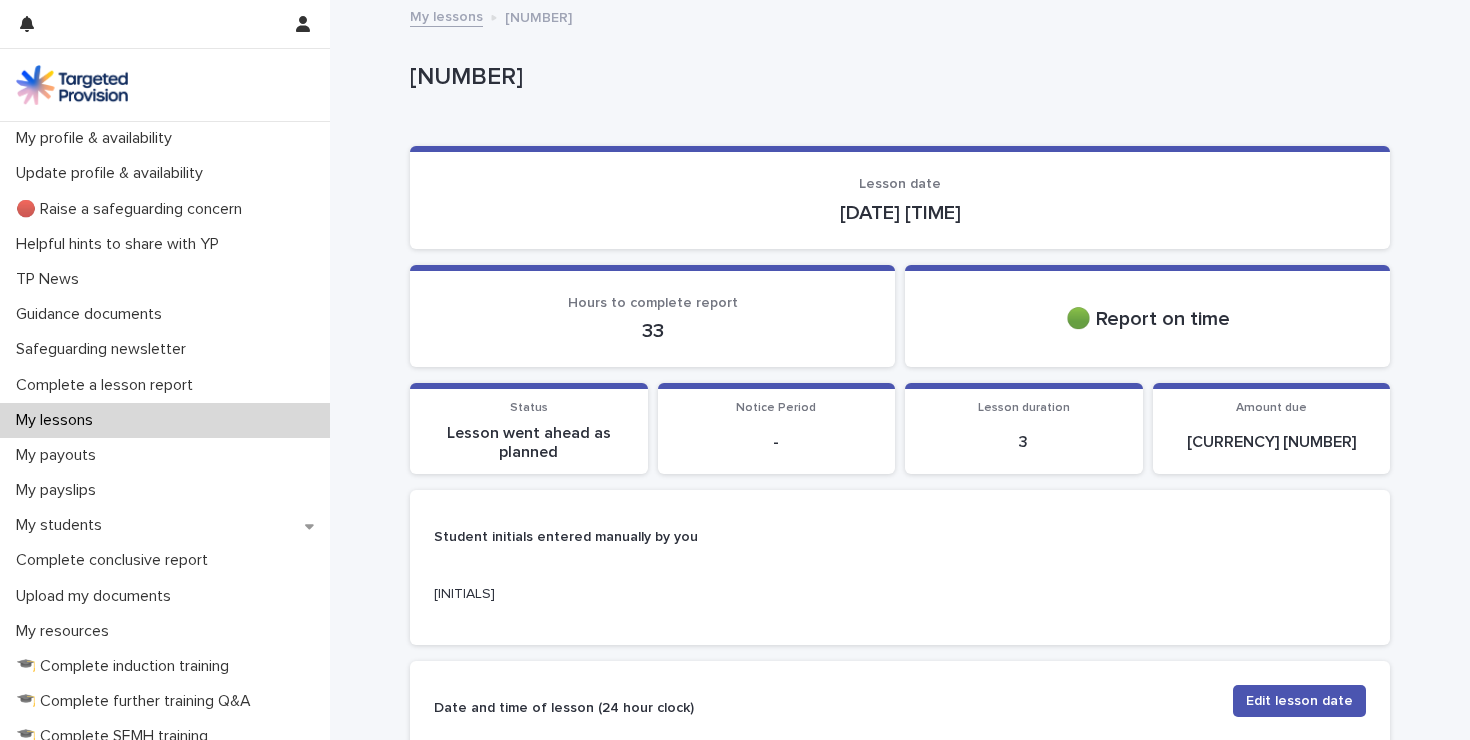 scroll, scrollTop: 903, scrollLeft: 0, axis: vertical 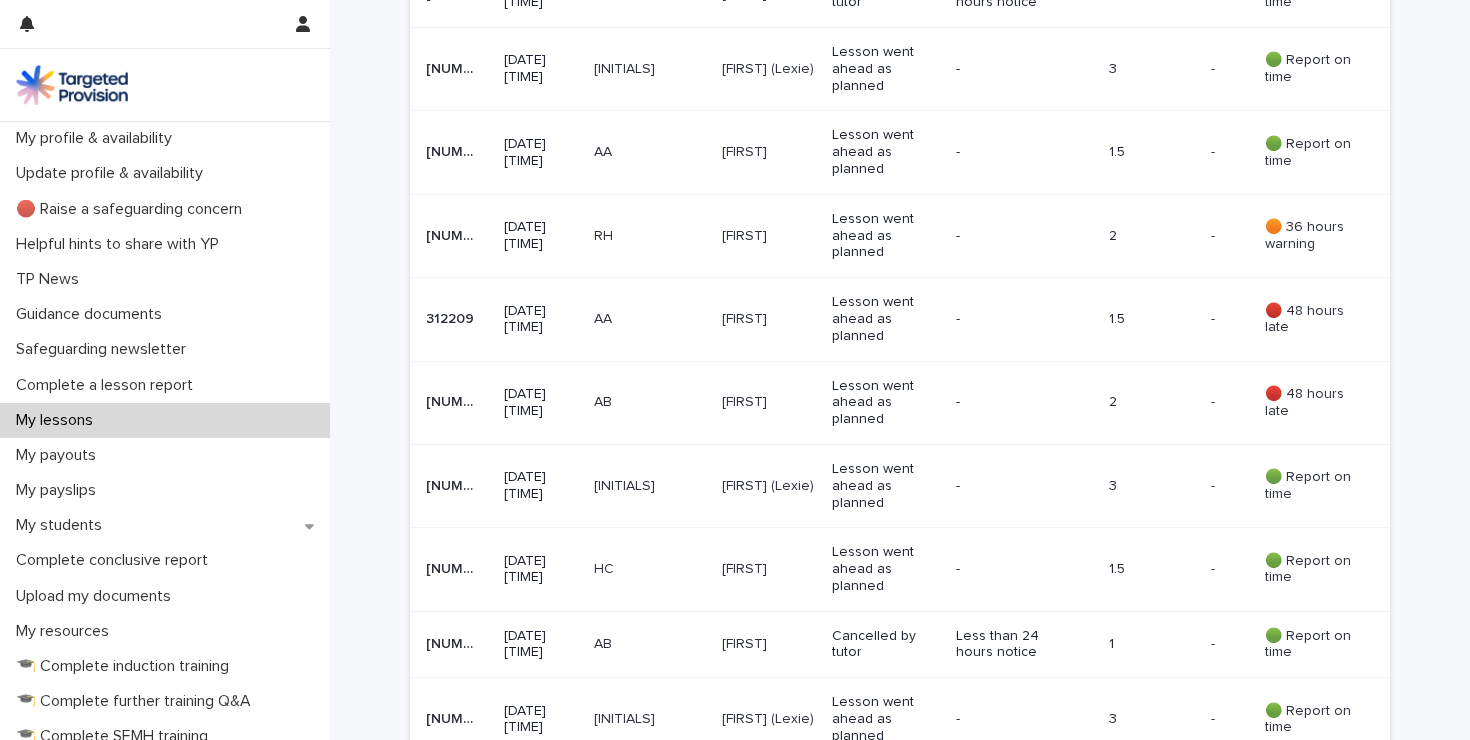 click on "[INITIALS]" at bounding box center (649, 486) 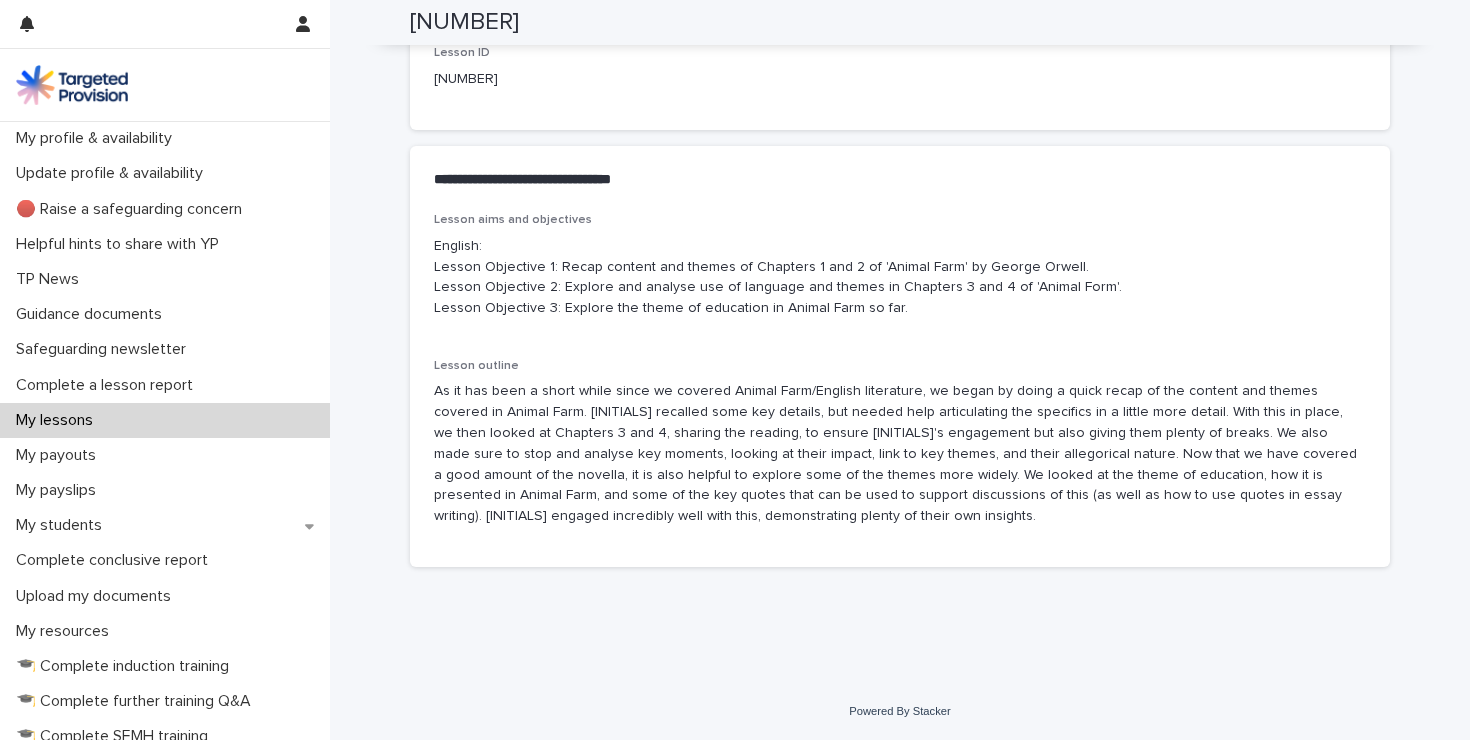 scroll, scrollTop: 1057, scrollLeft: 0, axis: vertical 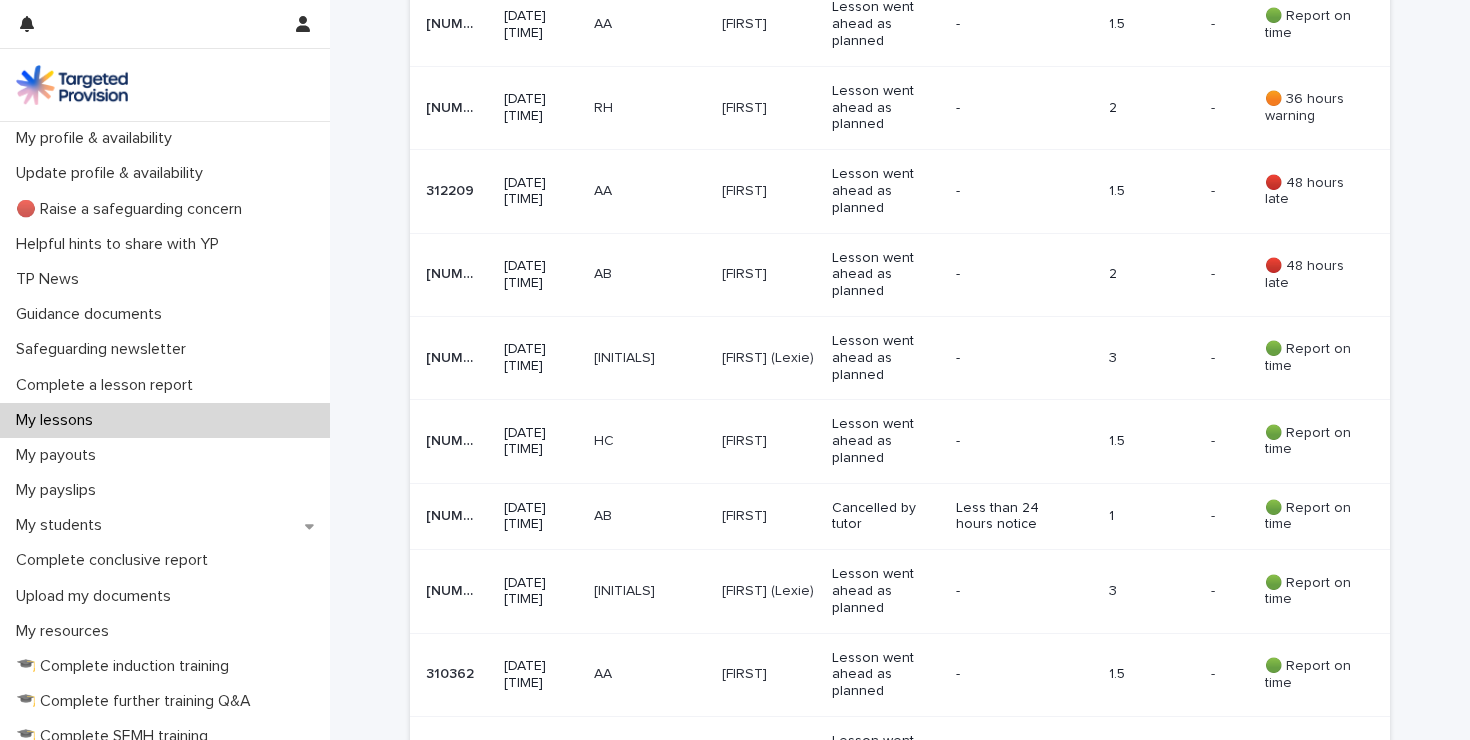 click on "[INITIALS]" at bounding box center (649, 591) 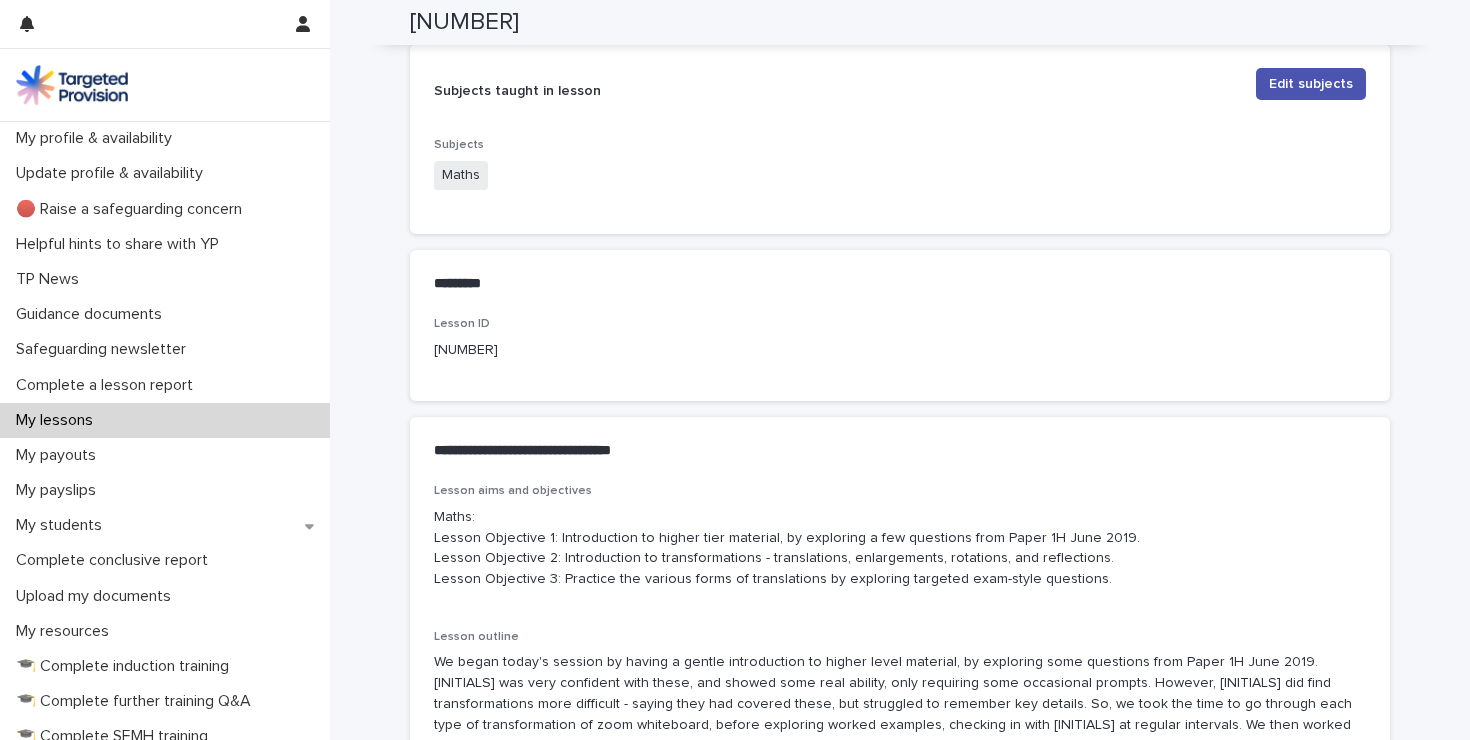 scroll, scrollTop: 789, scrollLeft: 0, axis: vertical 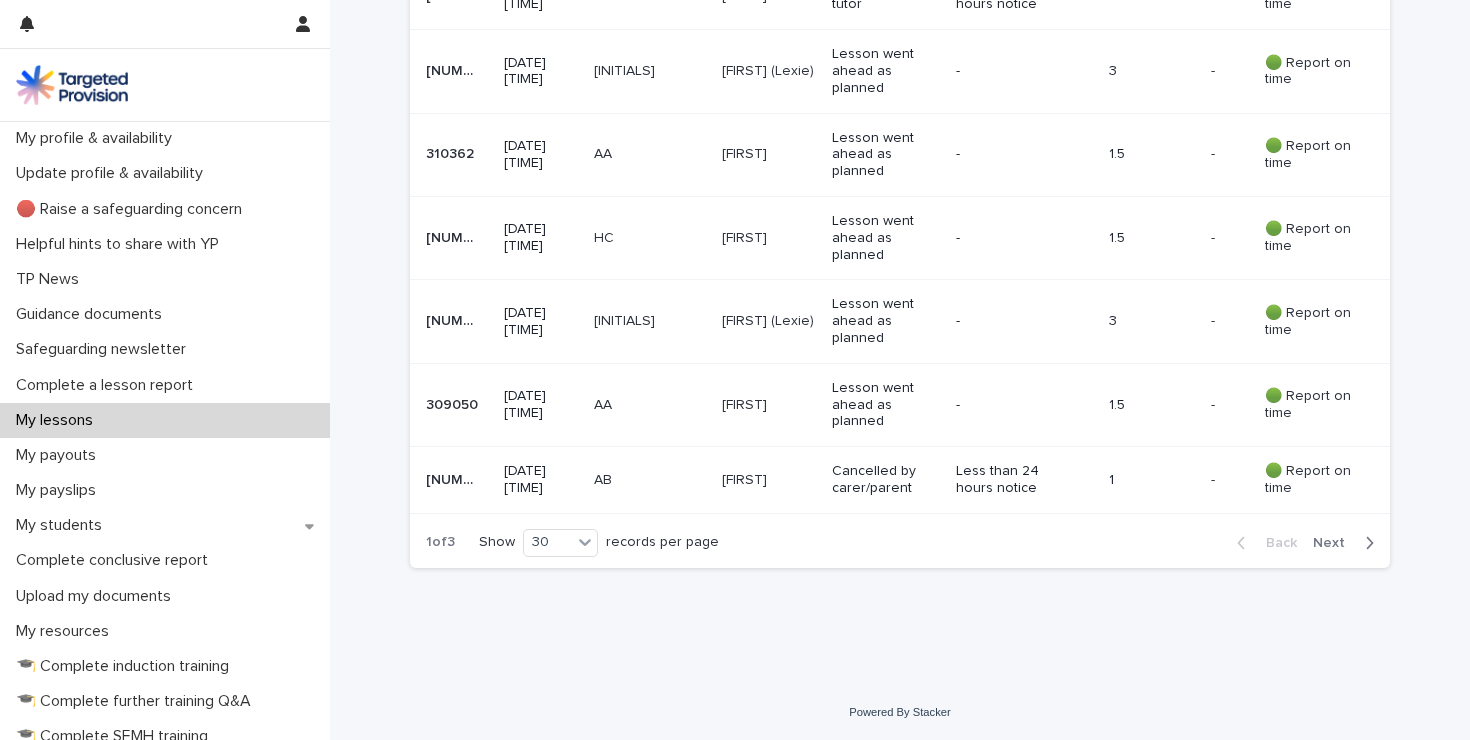 click on "Back Next" at bounding box center (1305, 543) 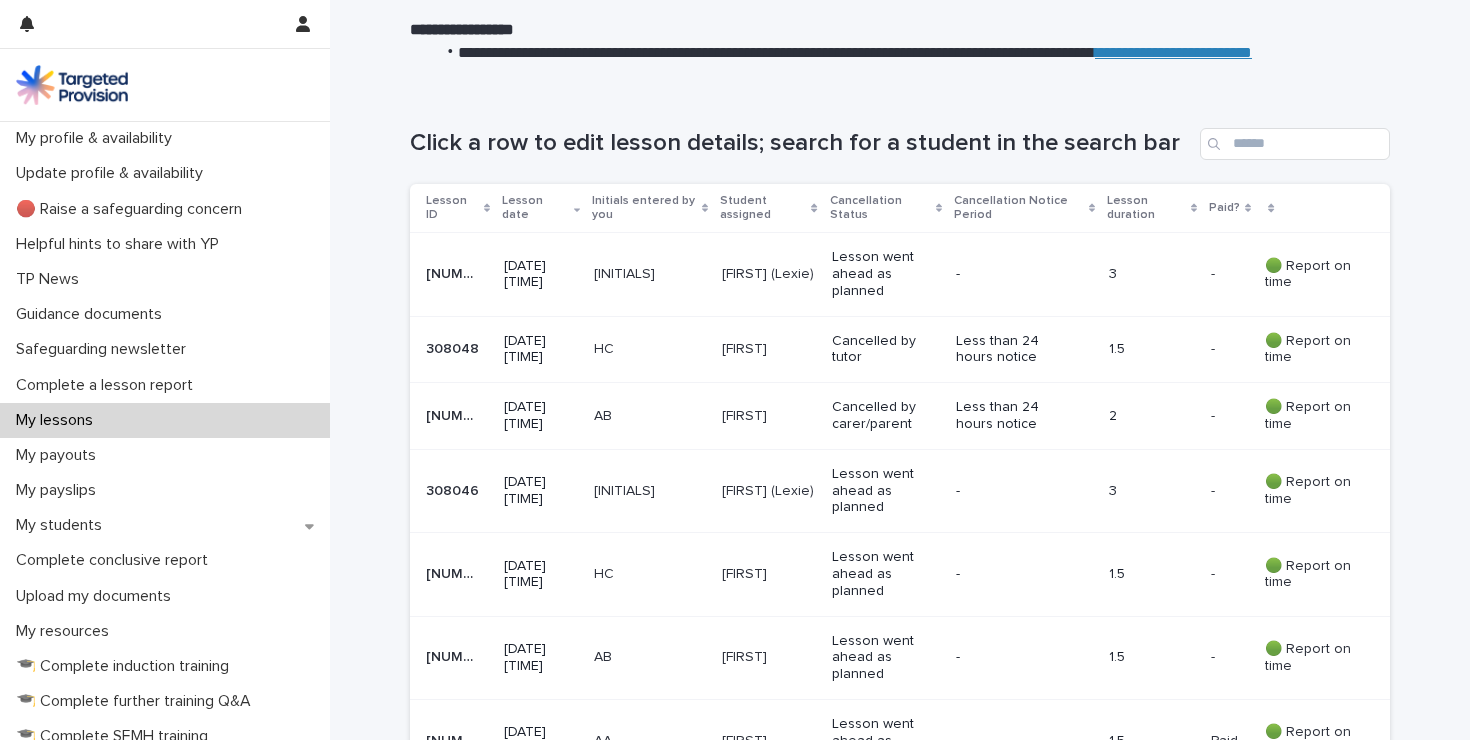 scroll, scrollTop: 294, scrollLeft: 0, axis: vertical 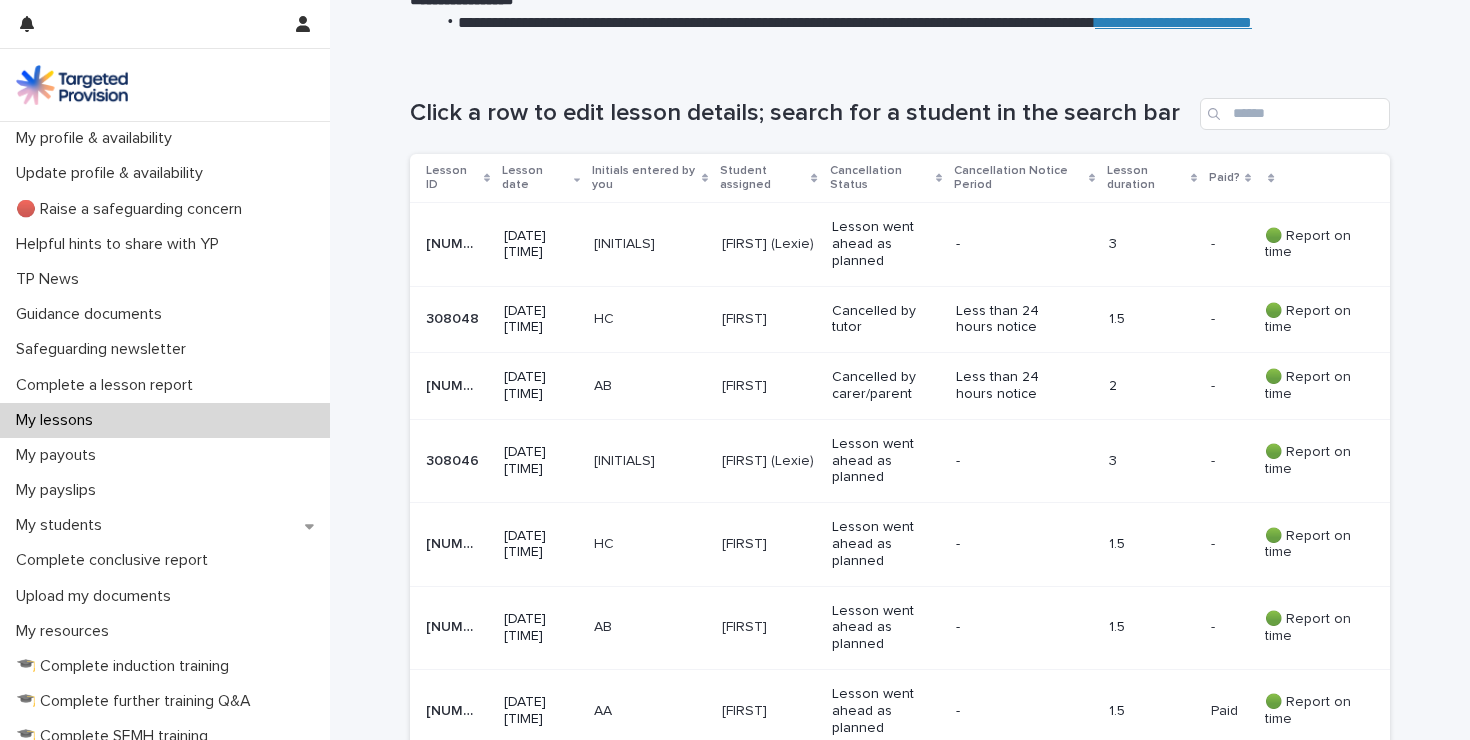 click on "Lesson went ahead as planned" at bounding box center [886, 244] 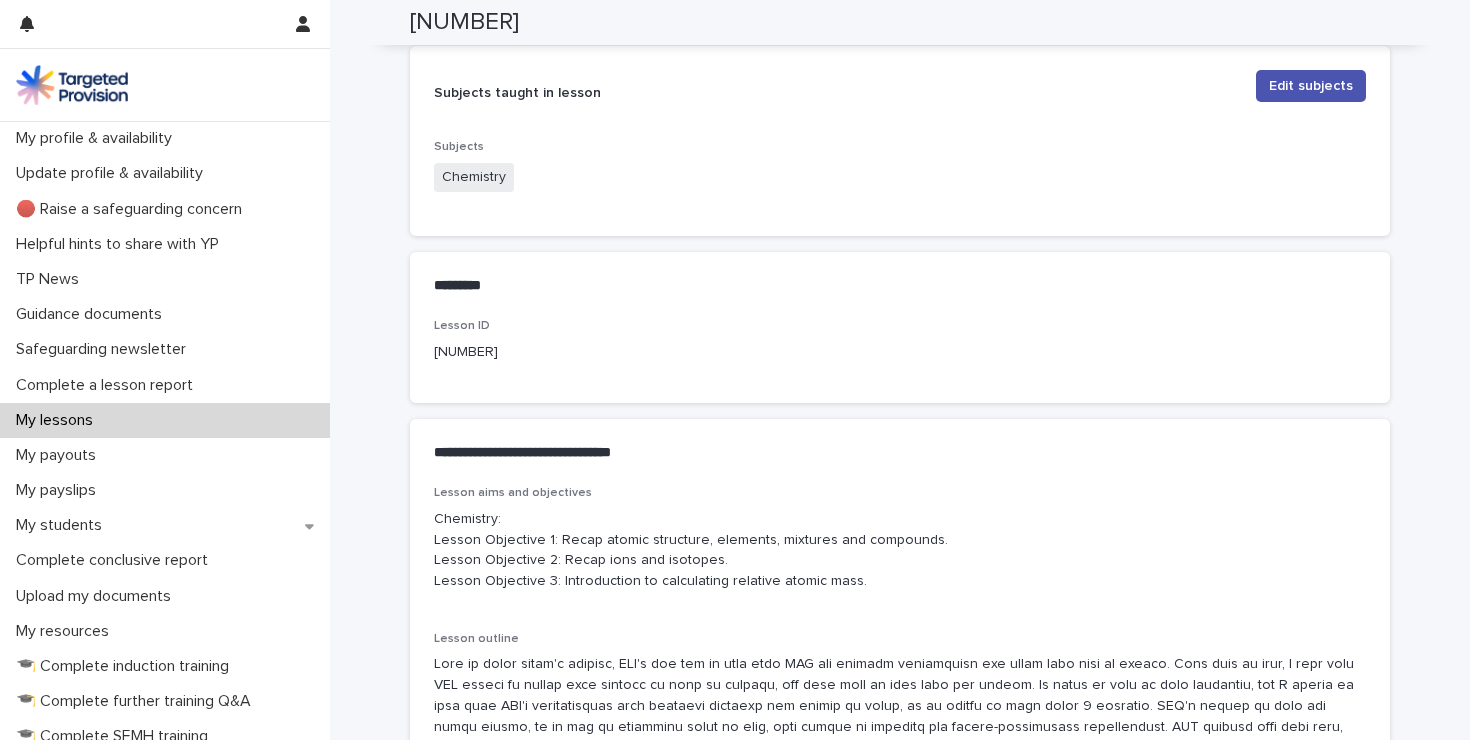 scroll, scrollTop: 831, scrollLeft: 0, axis: vertical 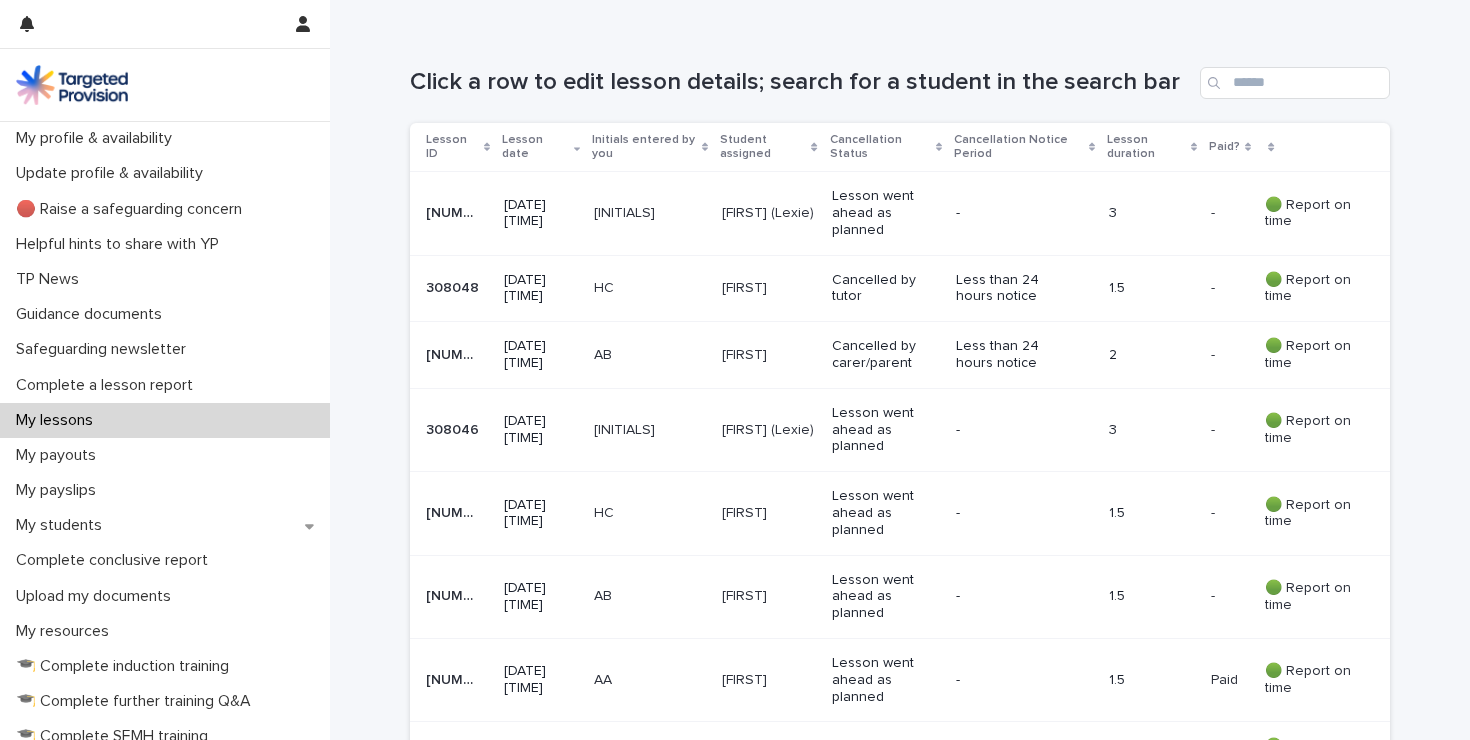 click on "[INITIALS]" at bounding box center (650, 429) 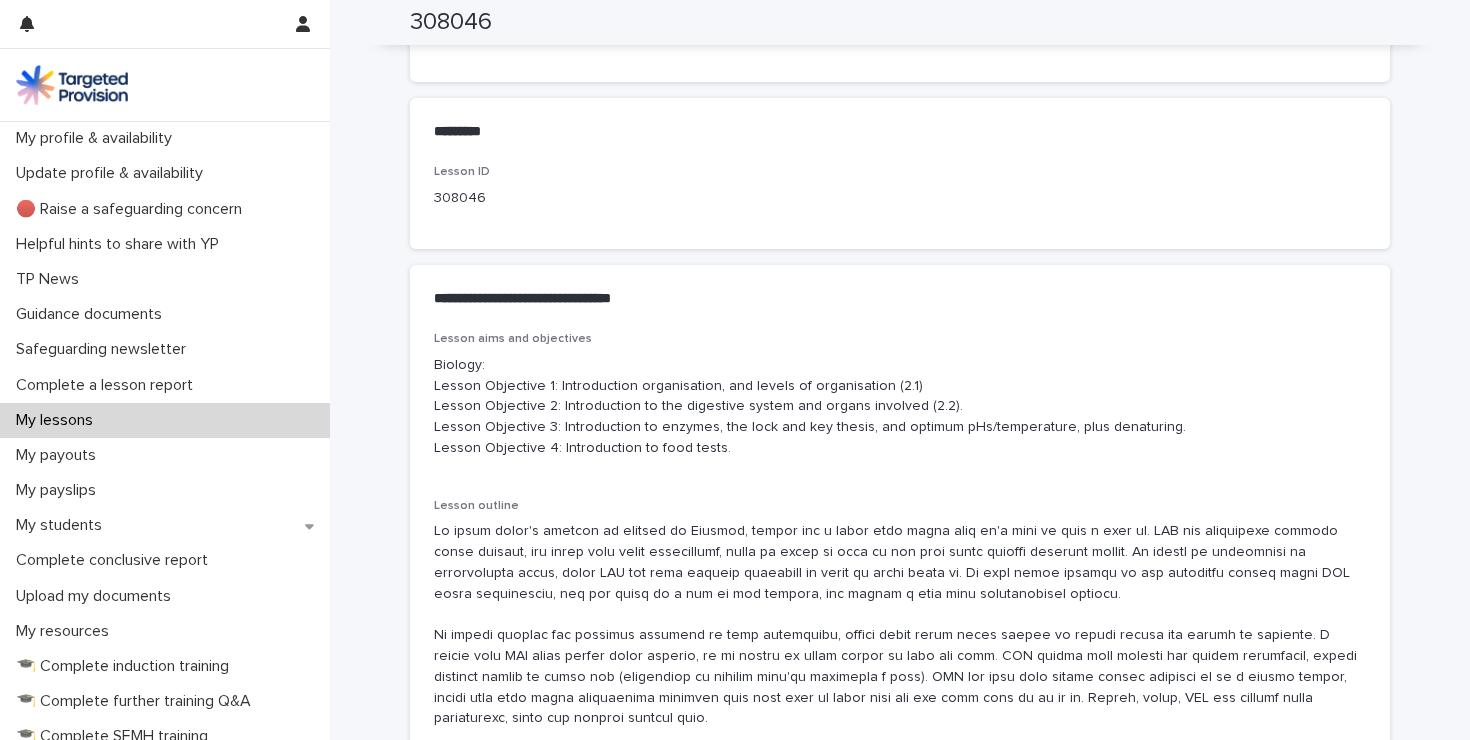 scroll, scrollTop: 1142, scrollLeft: 0, axis: vertical 